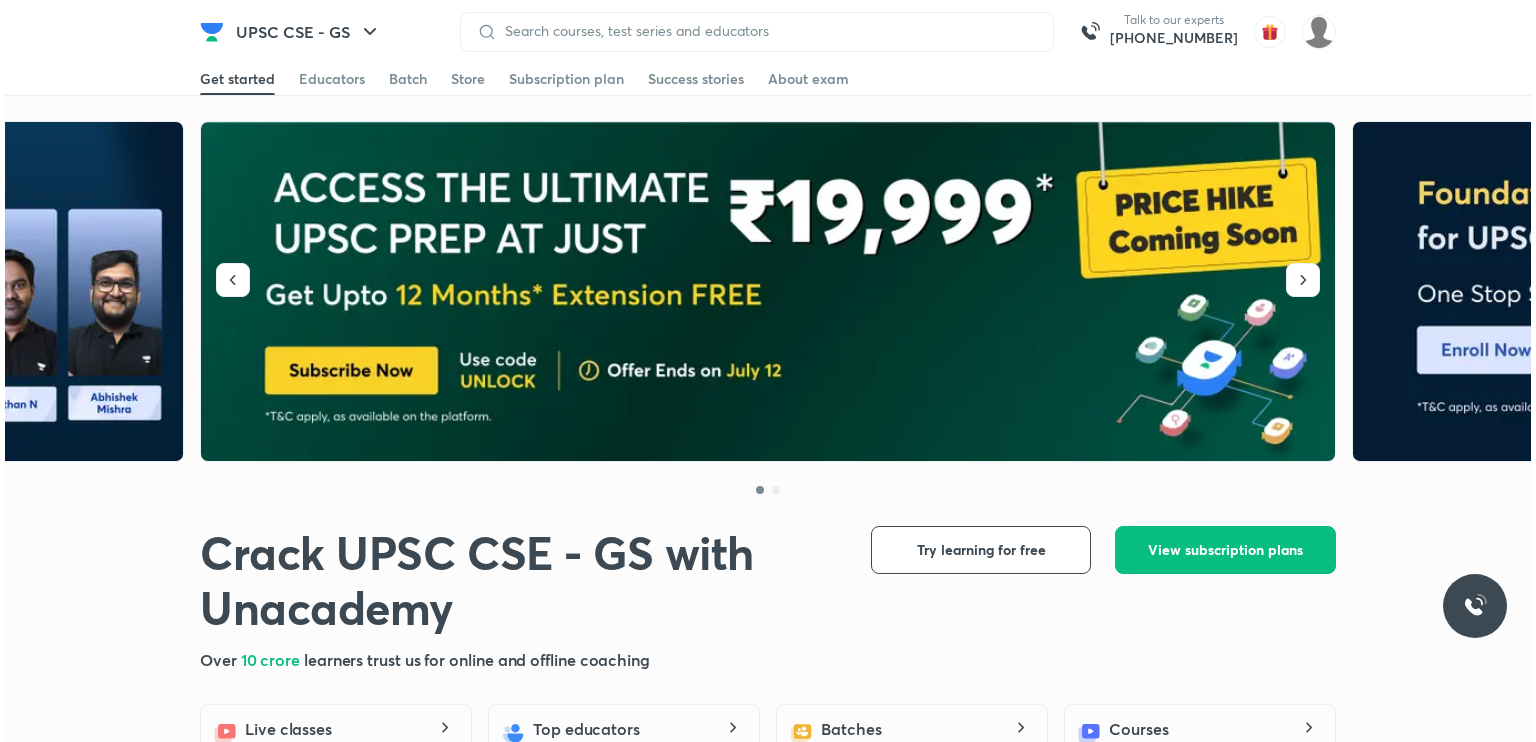 scroll, scrollTop: 0, scrollLeft: 0, axis: both 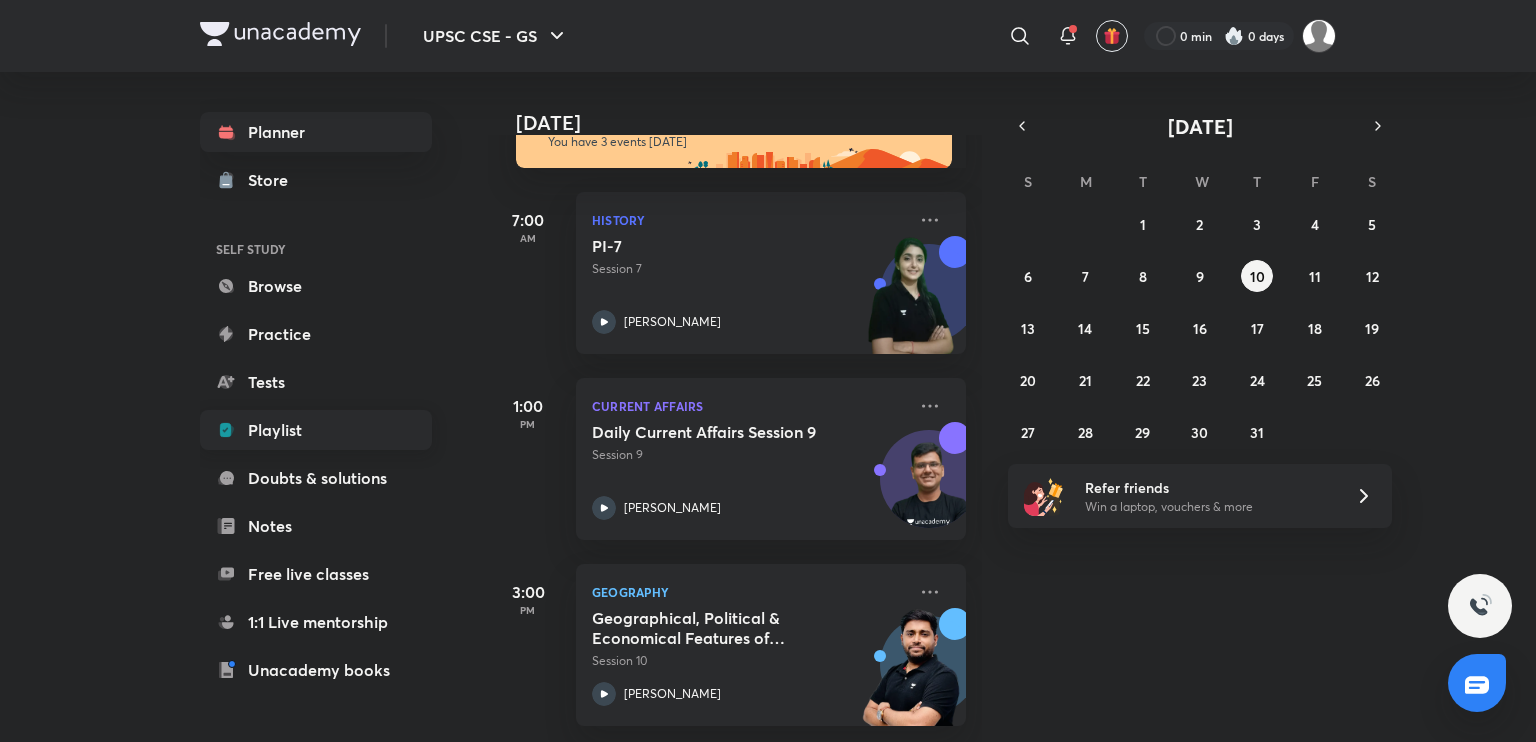 click on "Playlist" at bounding box center (316, 430) 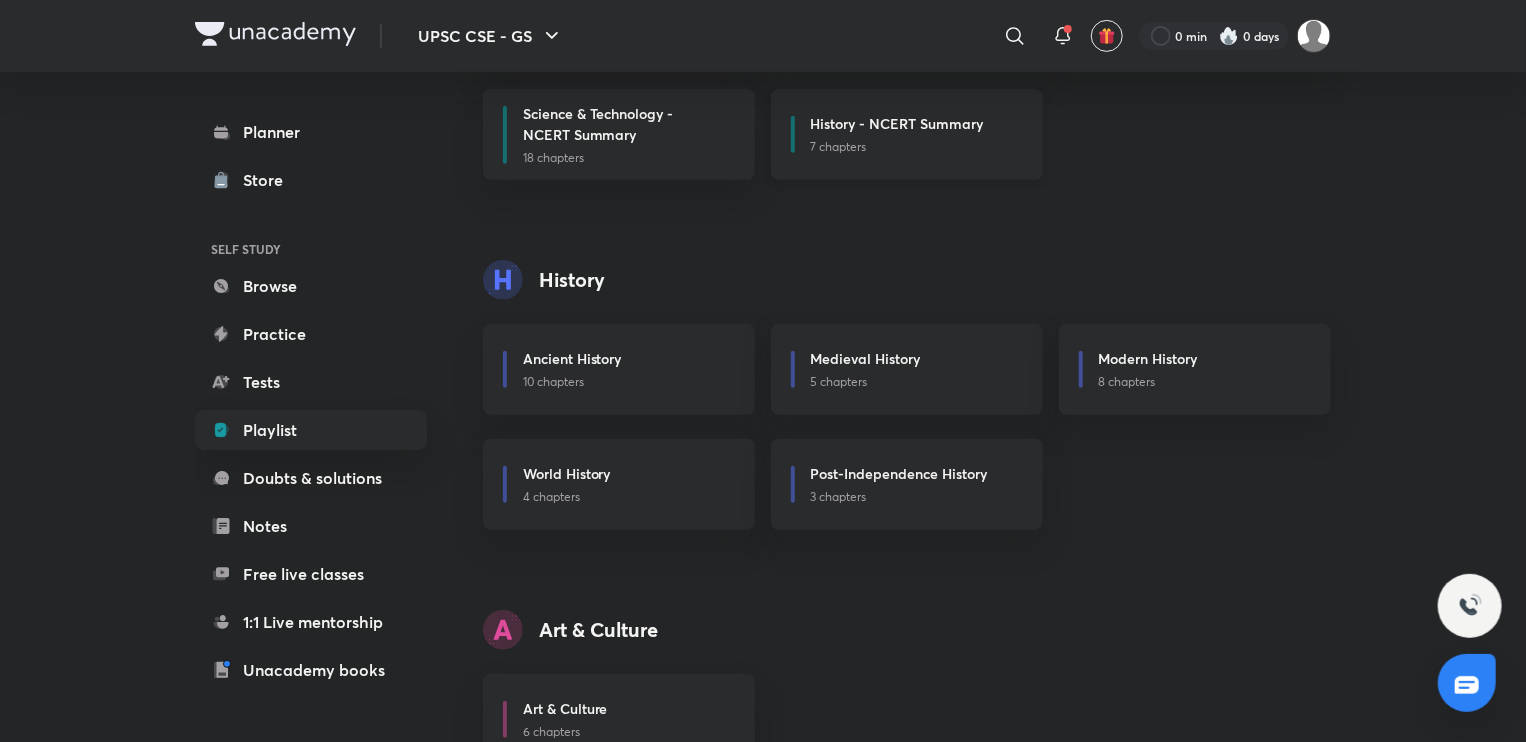 scroll, scrollTop: 436, scrollLeft: 0, axis: vertical 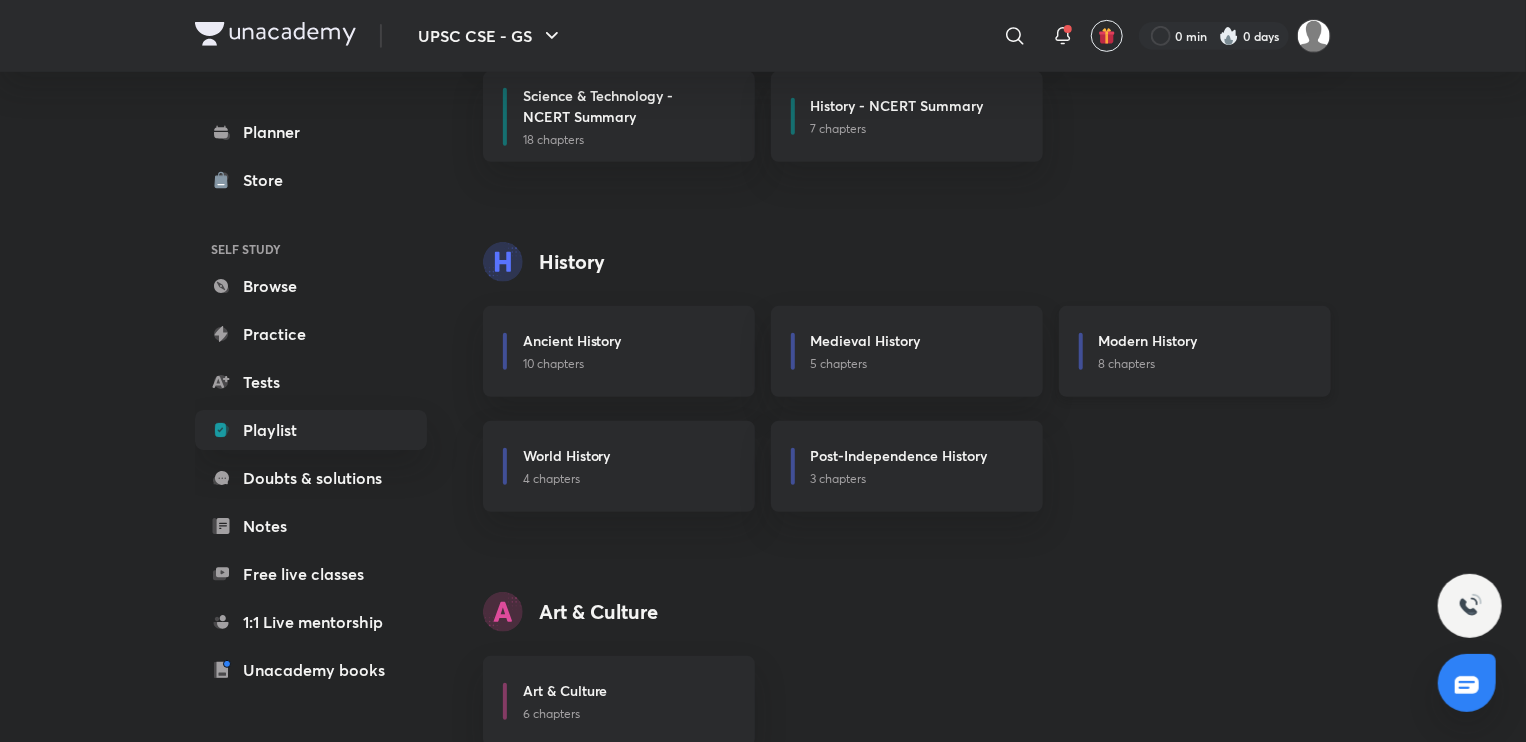 click on "Modern History" at bounding box center [1148, 340] 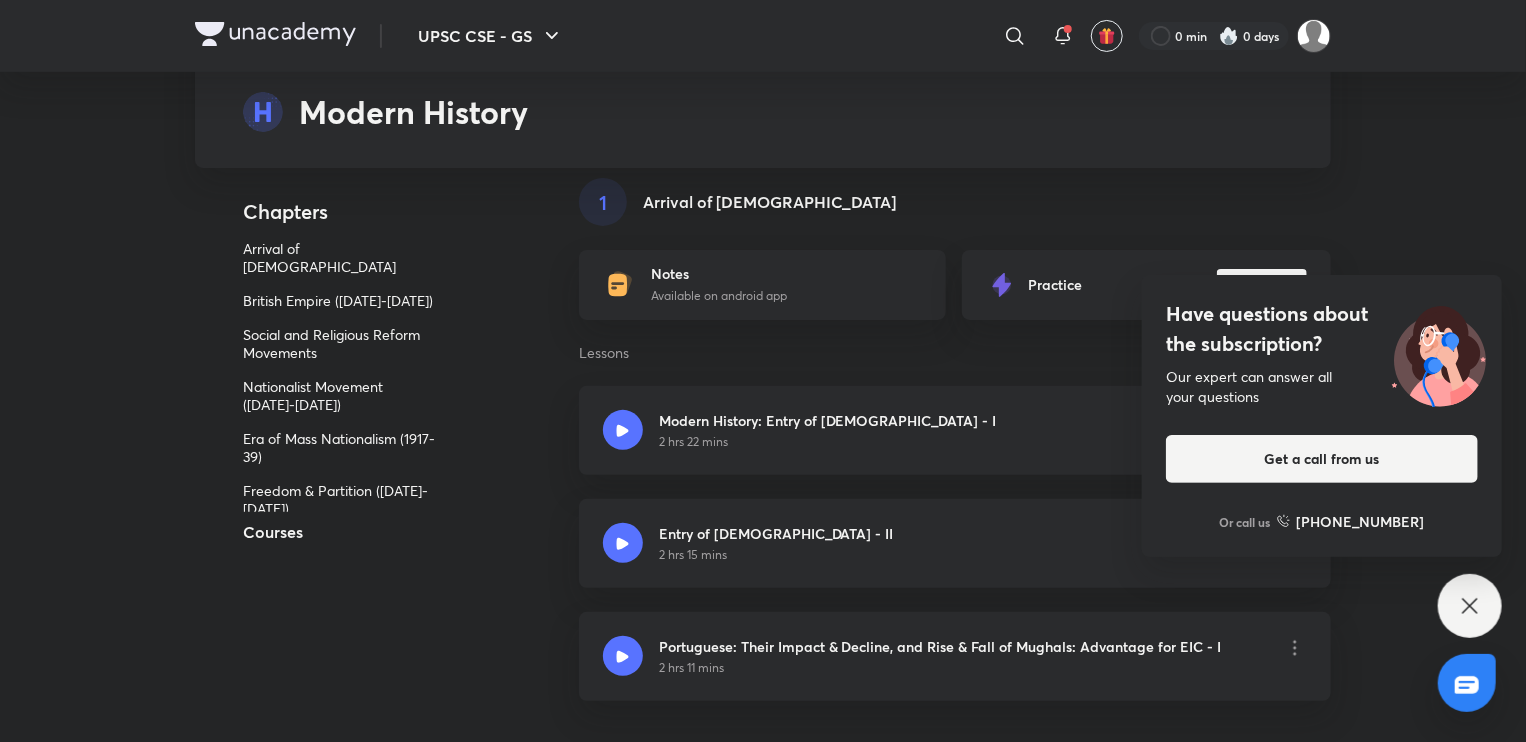 scroll, scrollTop: 235, scrollLeft: 0, axis: vertical 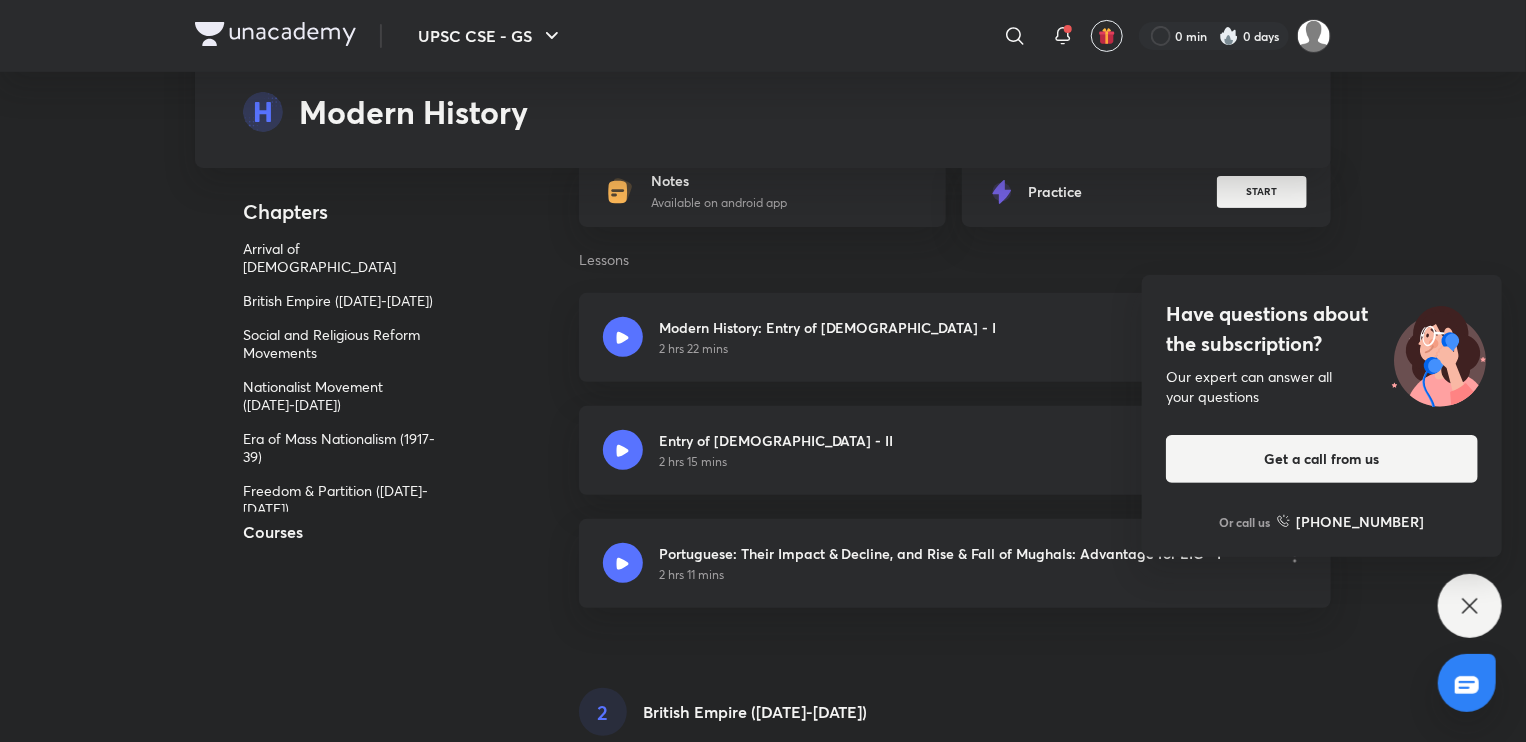 click 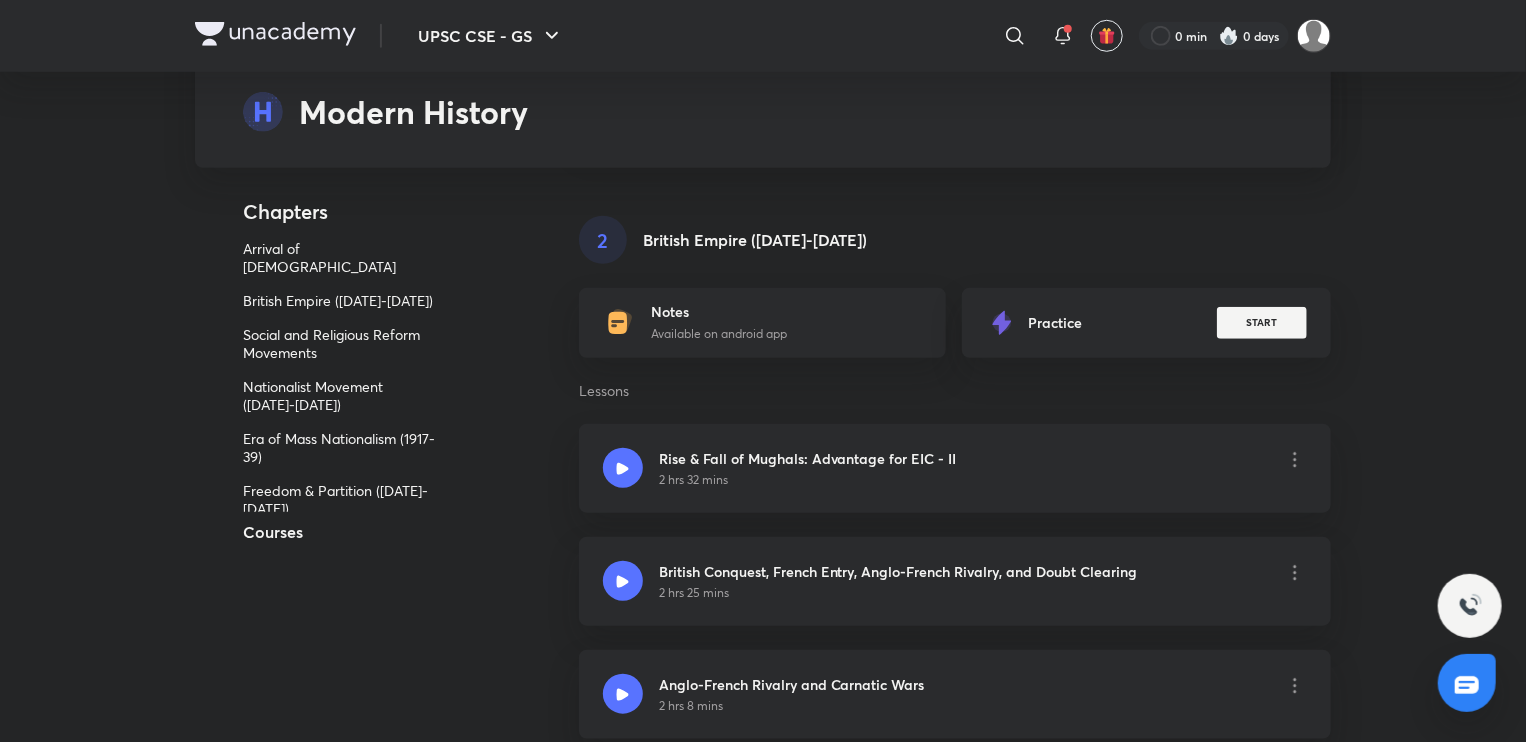 scroll, scrollTop: 706, scrollLeft: 0, axis: vertical 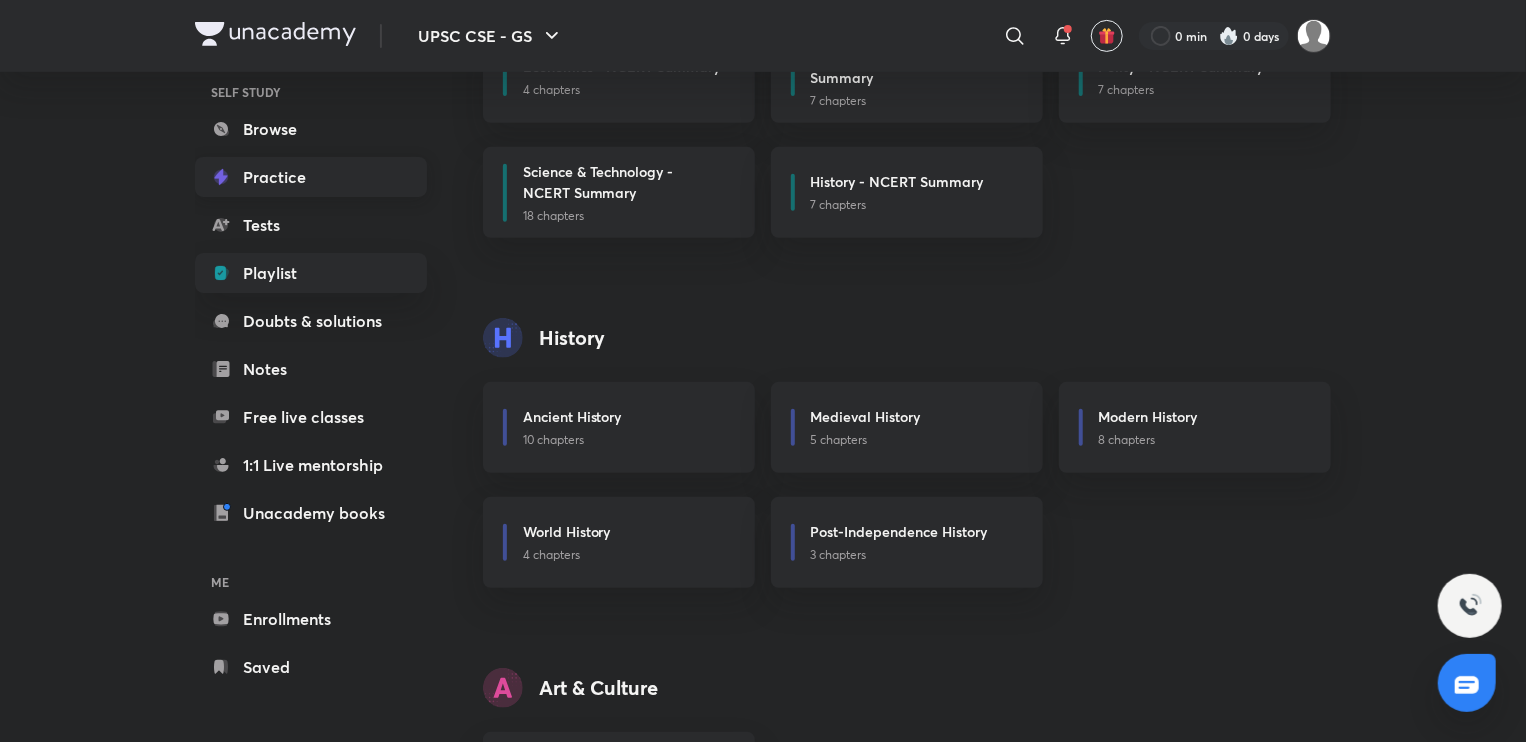click on "Practice" at bounding box center [311, 177] 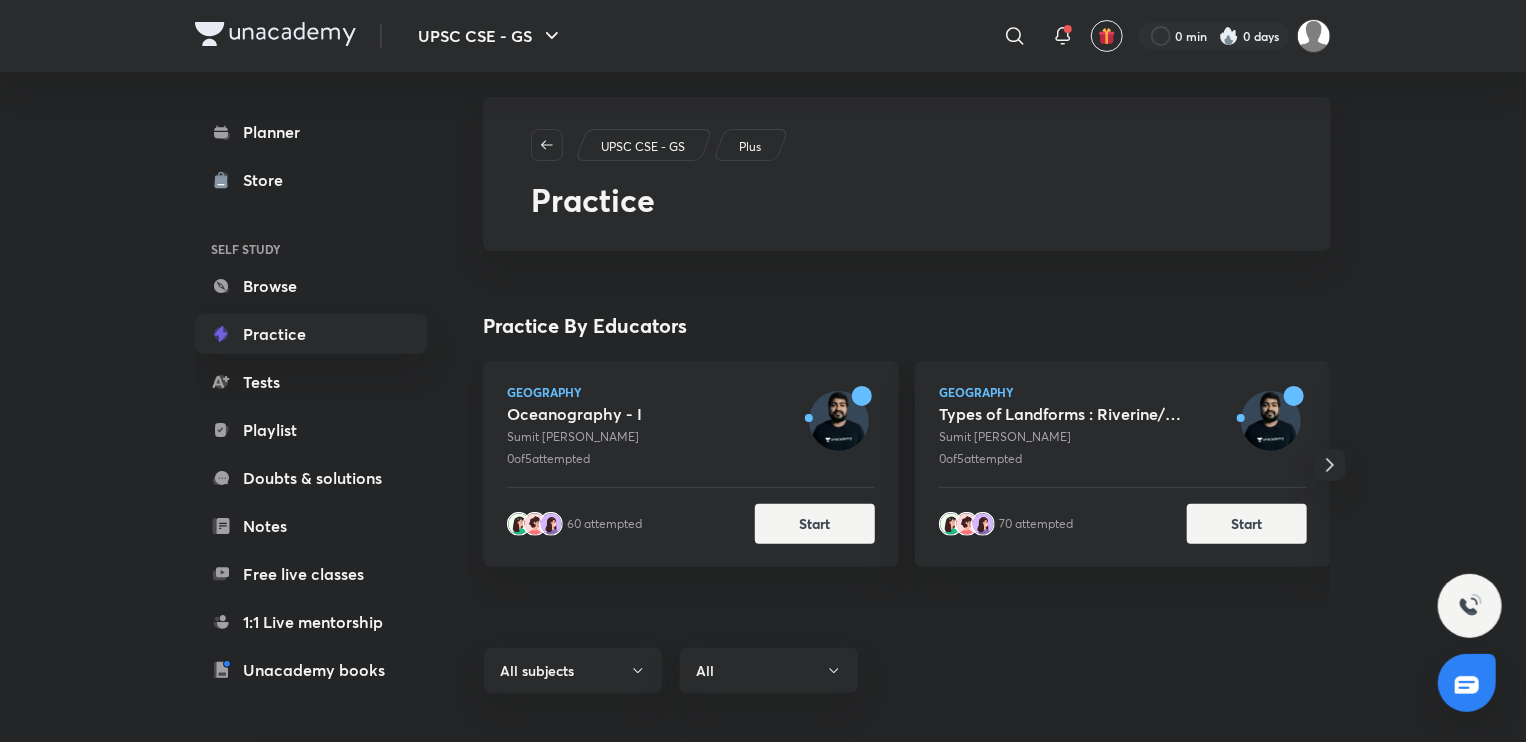 scroll, scrollTop: 0, scrollLeft: 0, axis: both 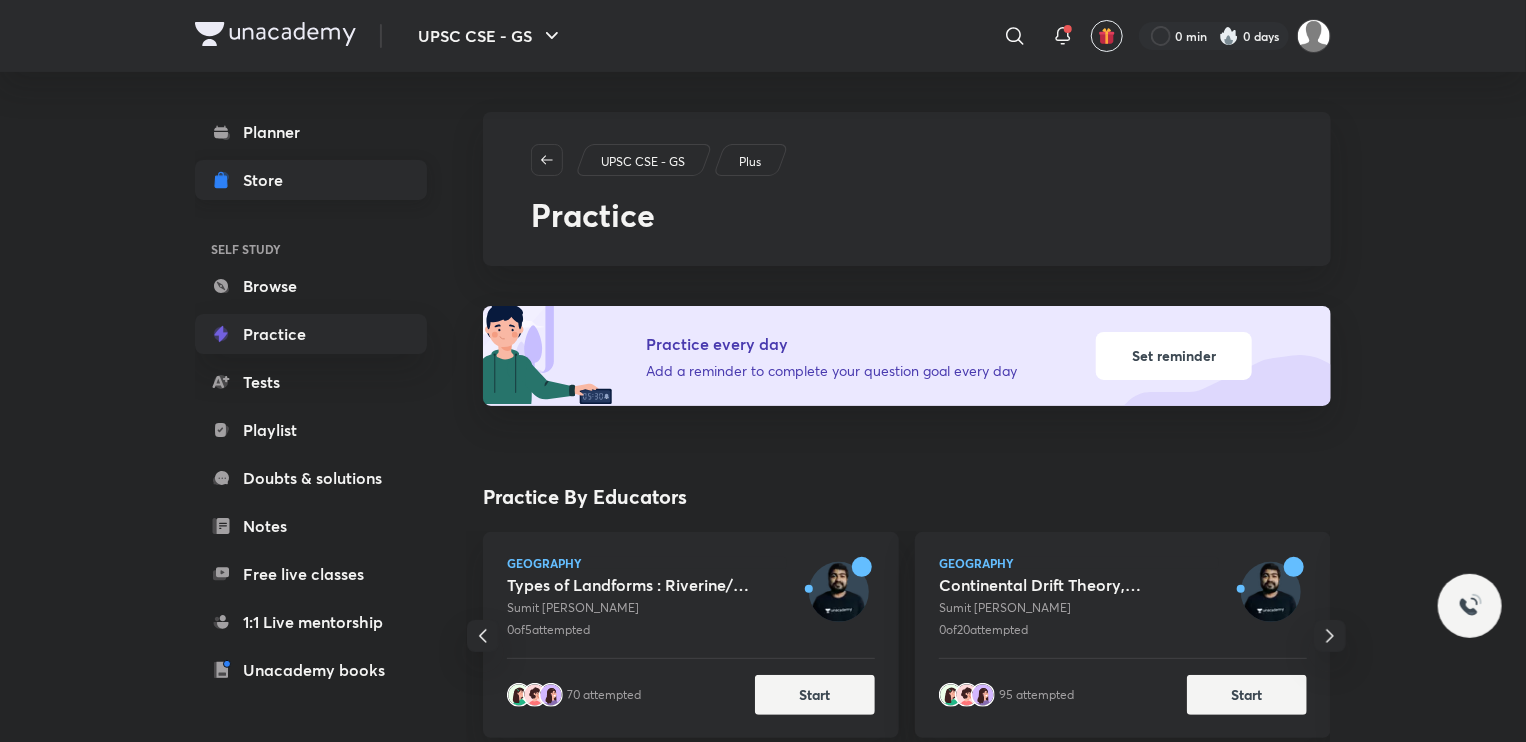 click on "Store" at bounding box center [311, 180] 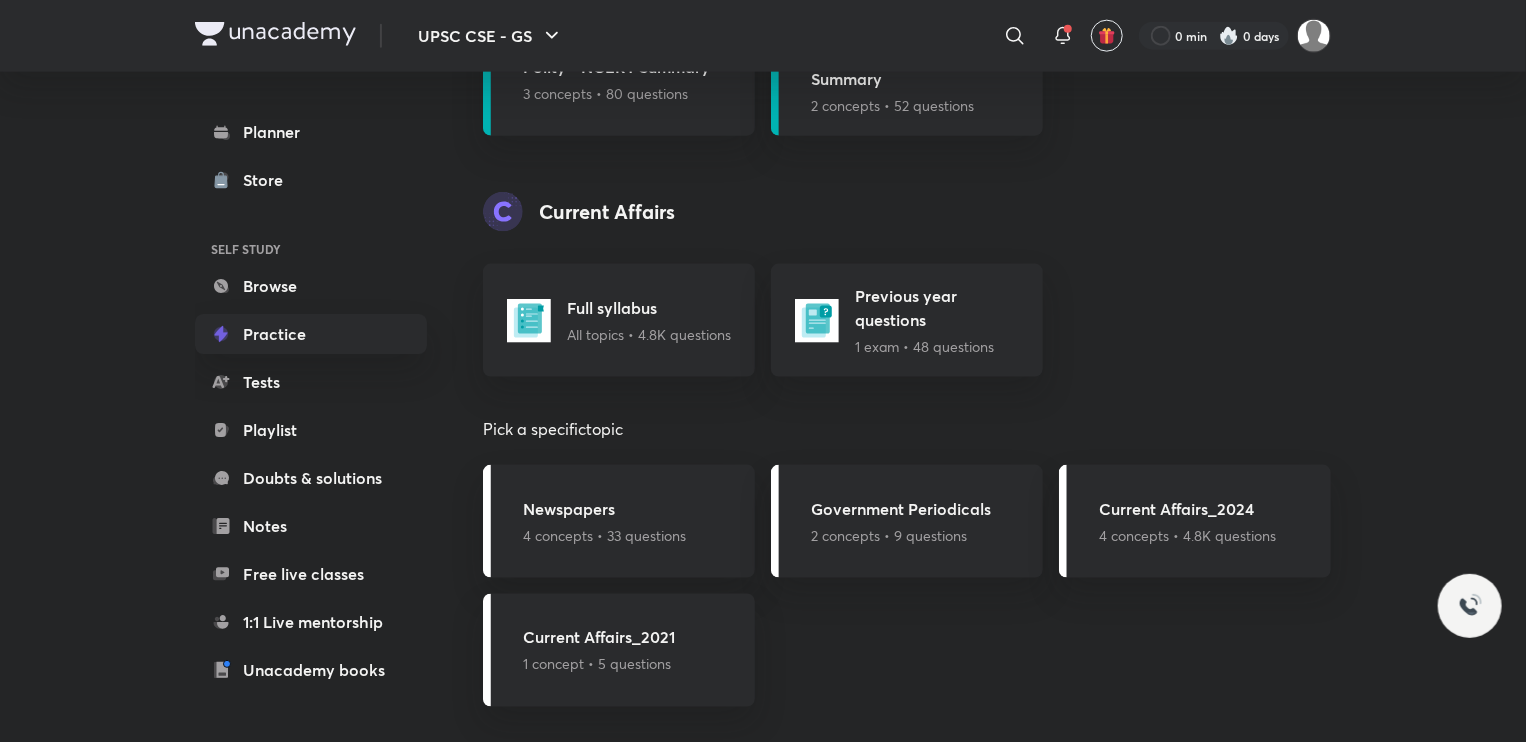 scroll, scrollTop: 1304, scrollLeft: 0, axis: vertical 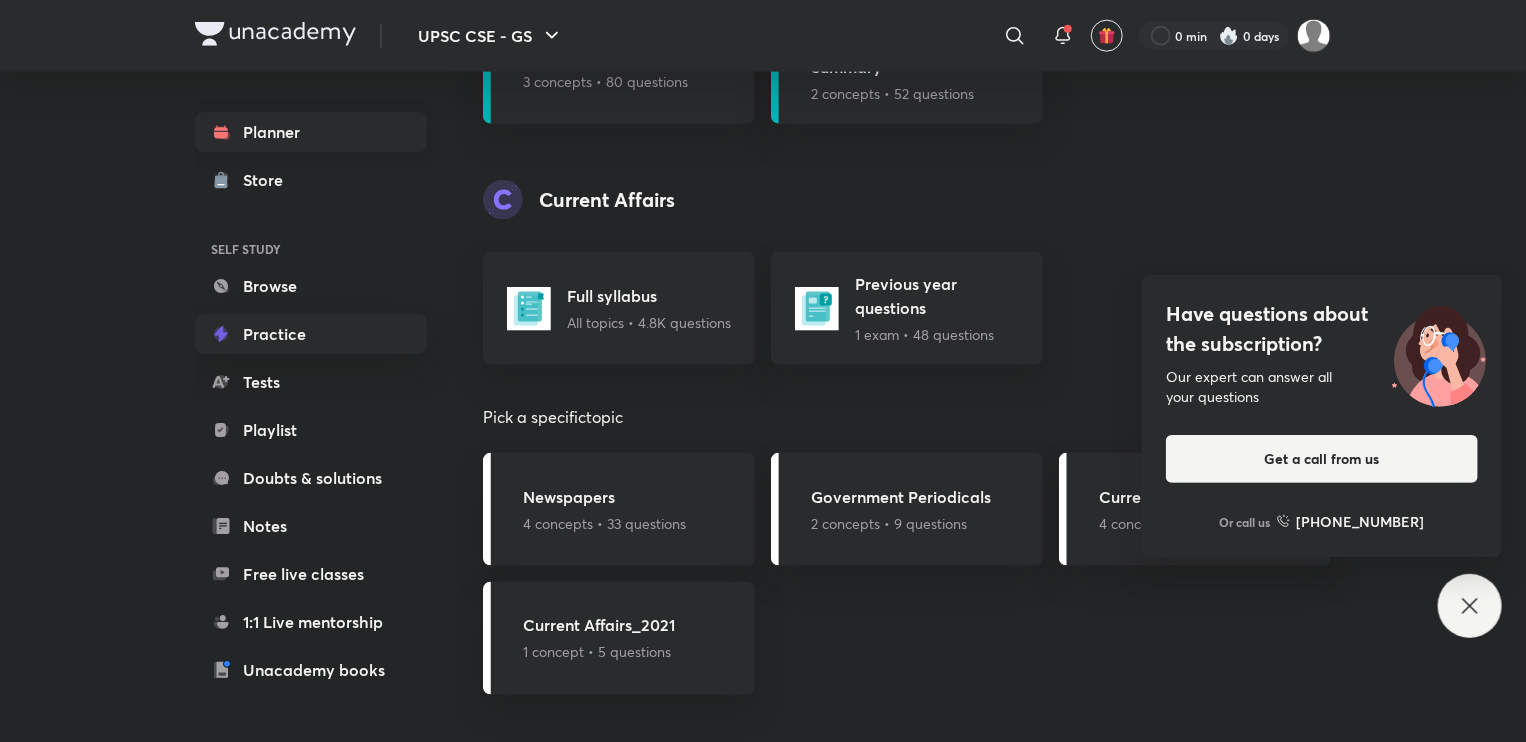 click on "Planner" at bounding box center [311, 132] 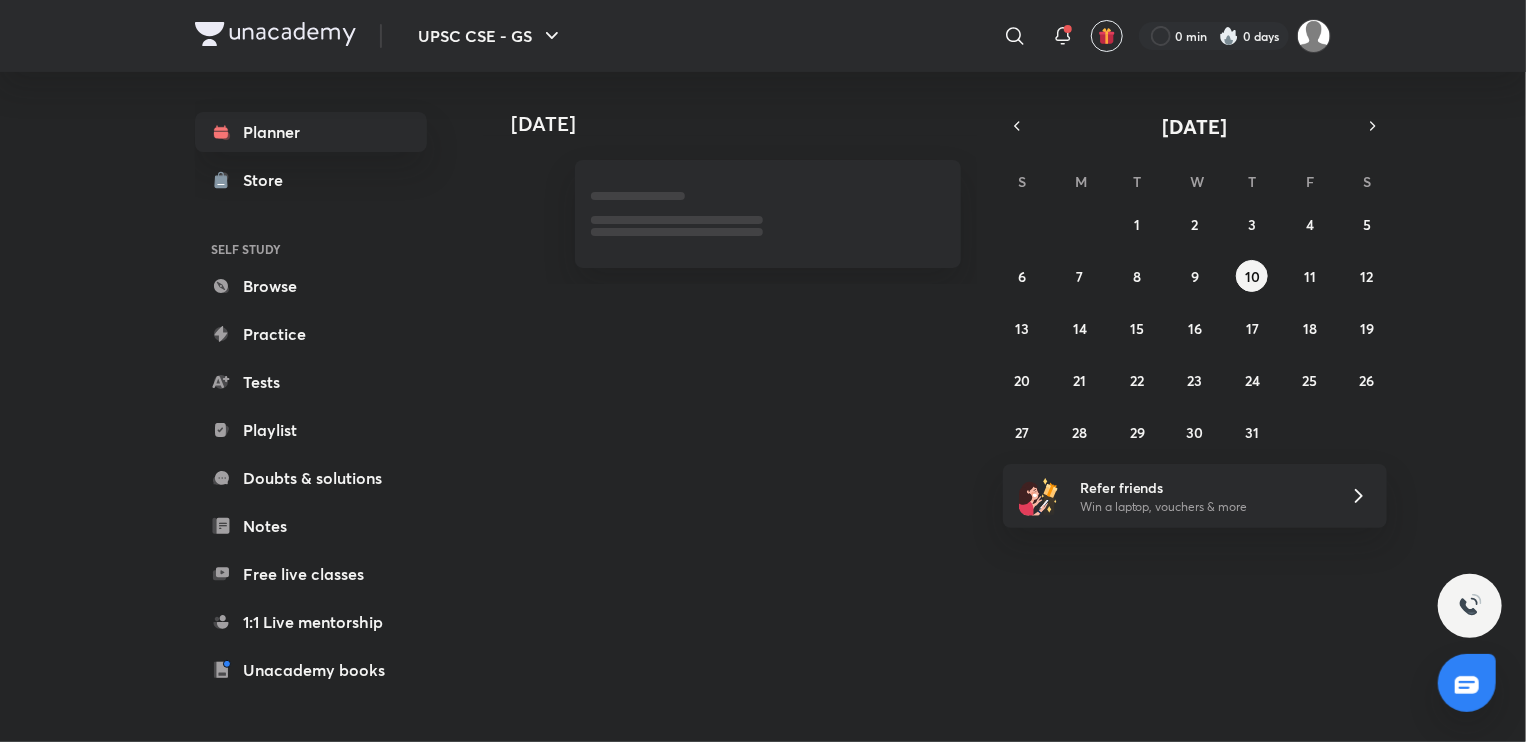 scroll, scrollTop: 0, scrollLeft: 0, axis: both 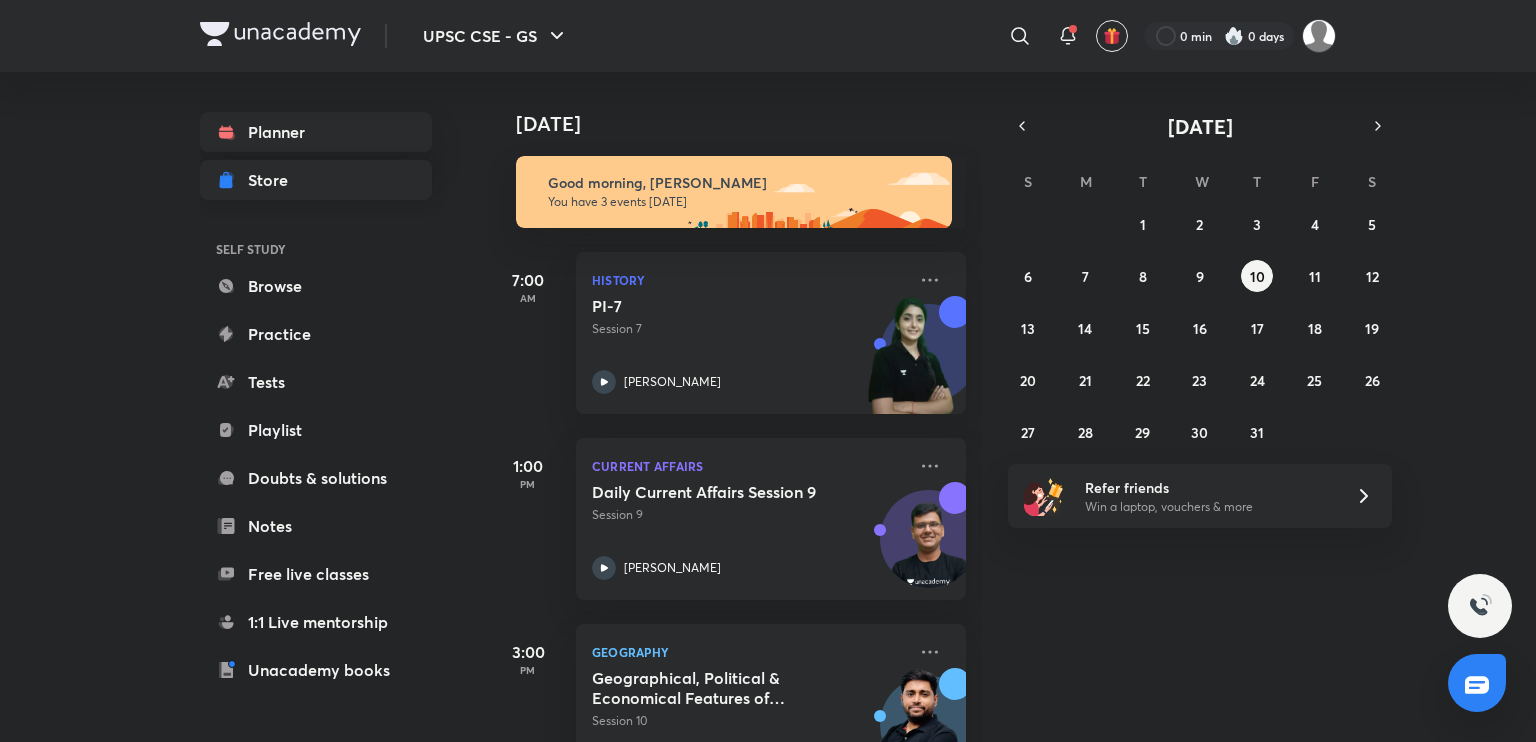 click on "Store" at bounding box center (274, 180) 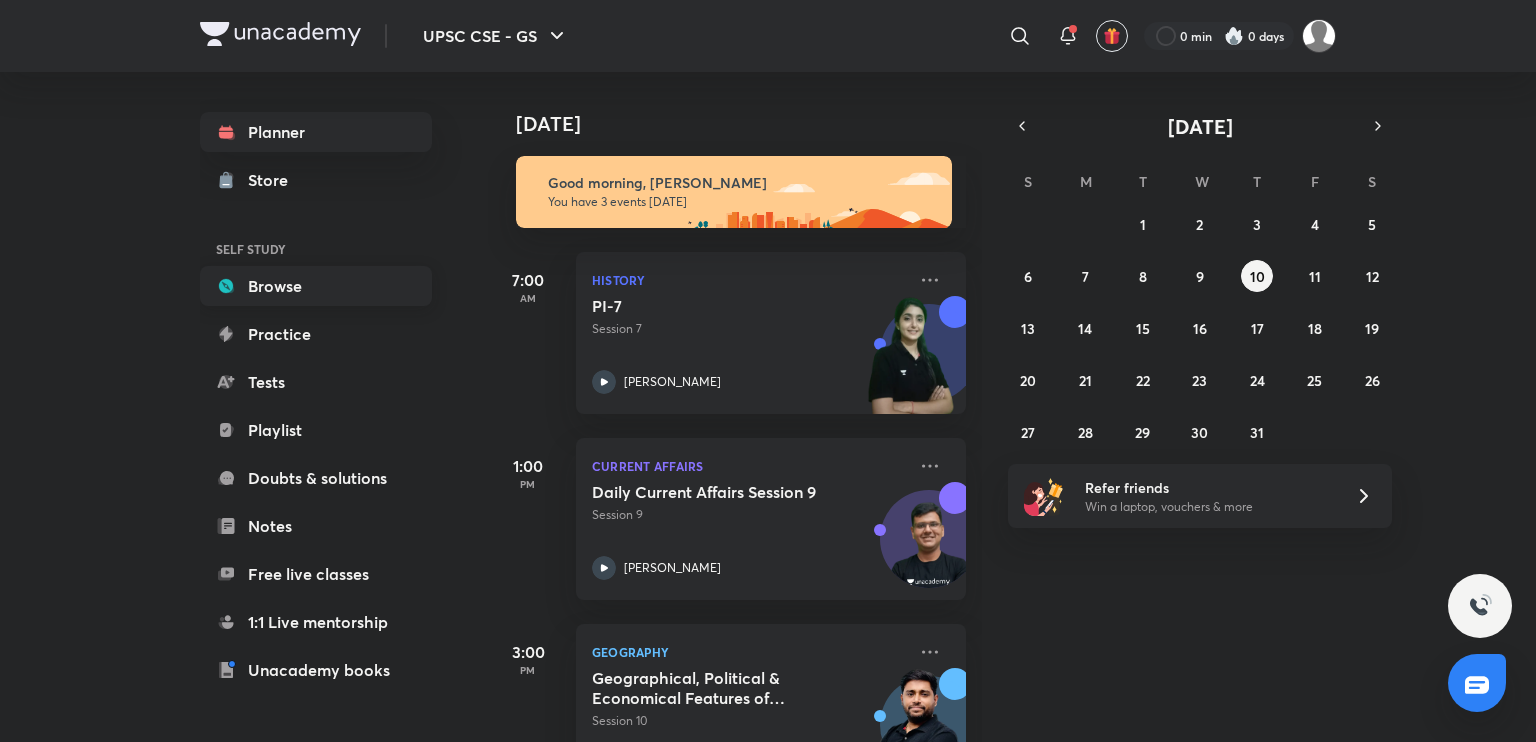 click on "Browse" at bounding box center (316, 286) 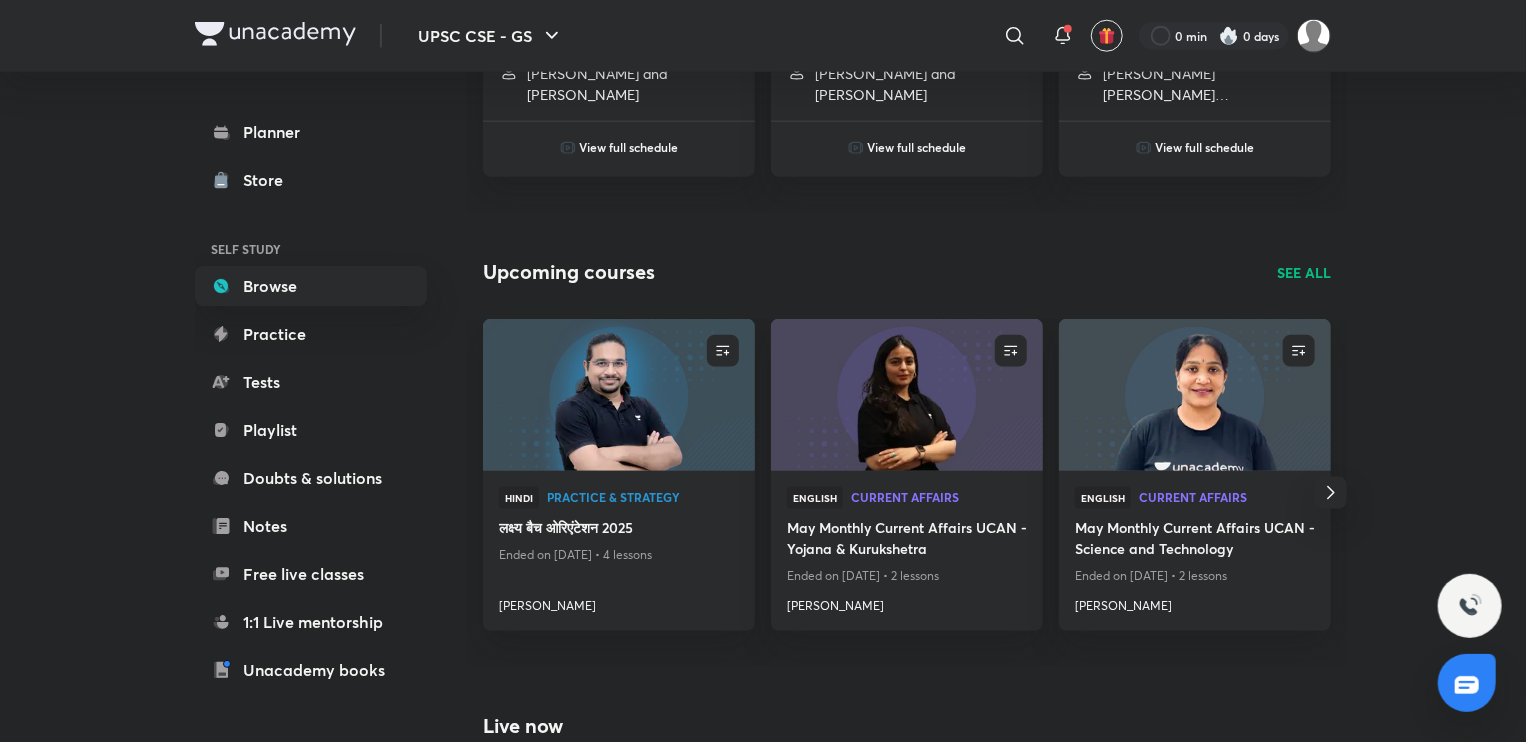 scroll, scrollTop: 1080, scrollLeft: 0, axis: vertical 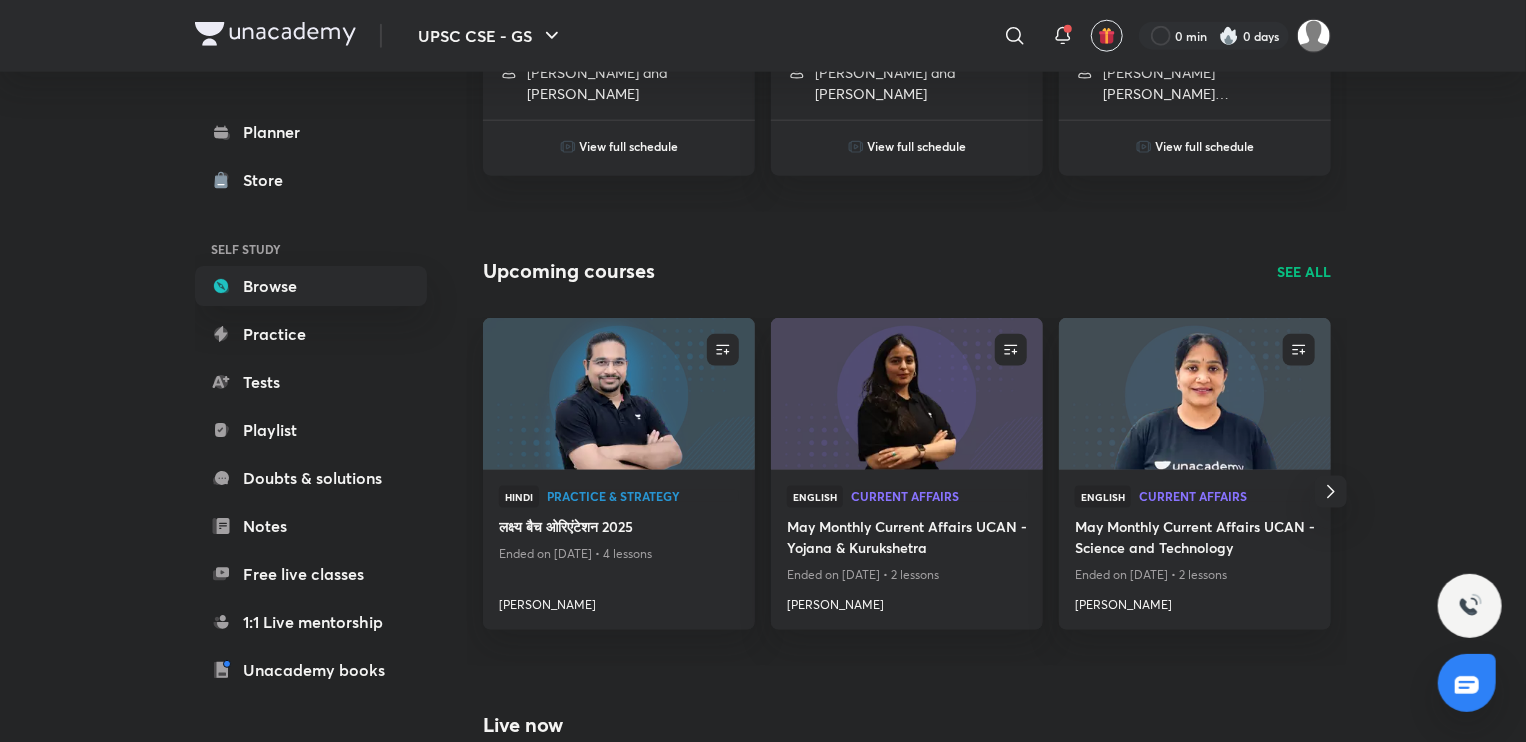 click 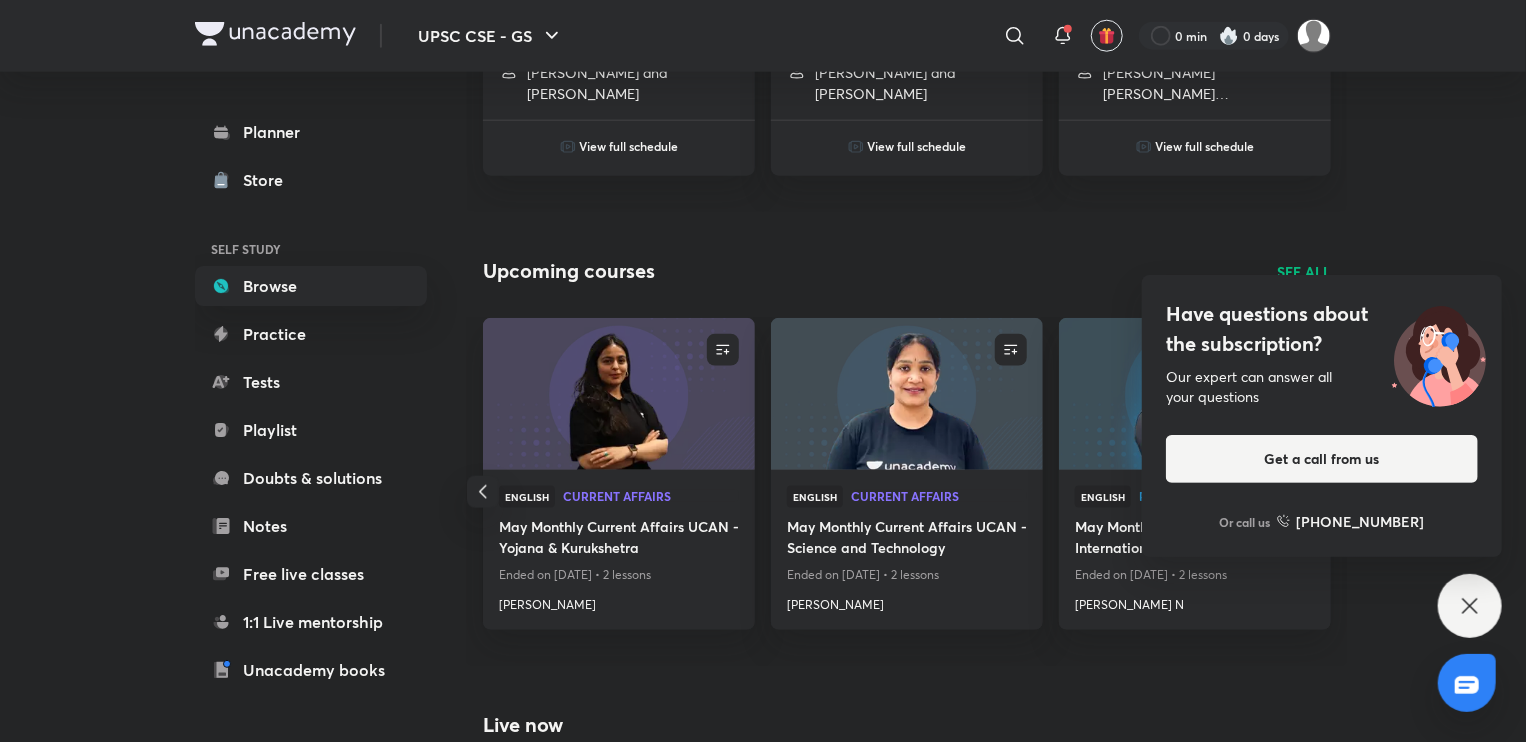 click on "Have questions about the subscription? Our expert can answer all your questions Get a call from us Or call us [PHONE_NUMBER]" at bounding box center (1470, 606) 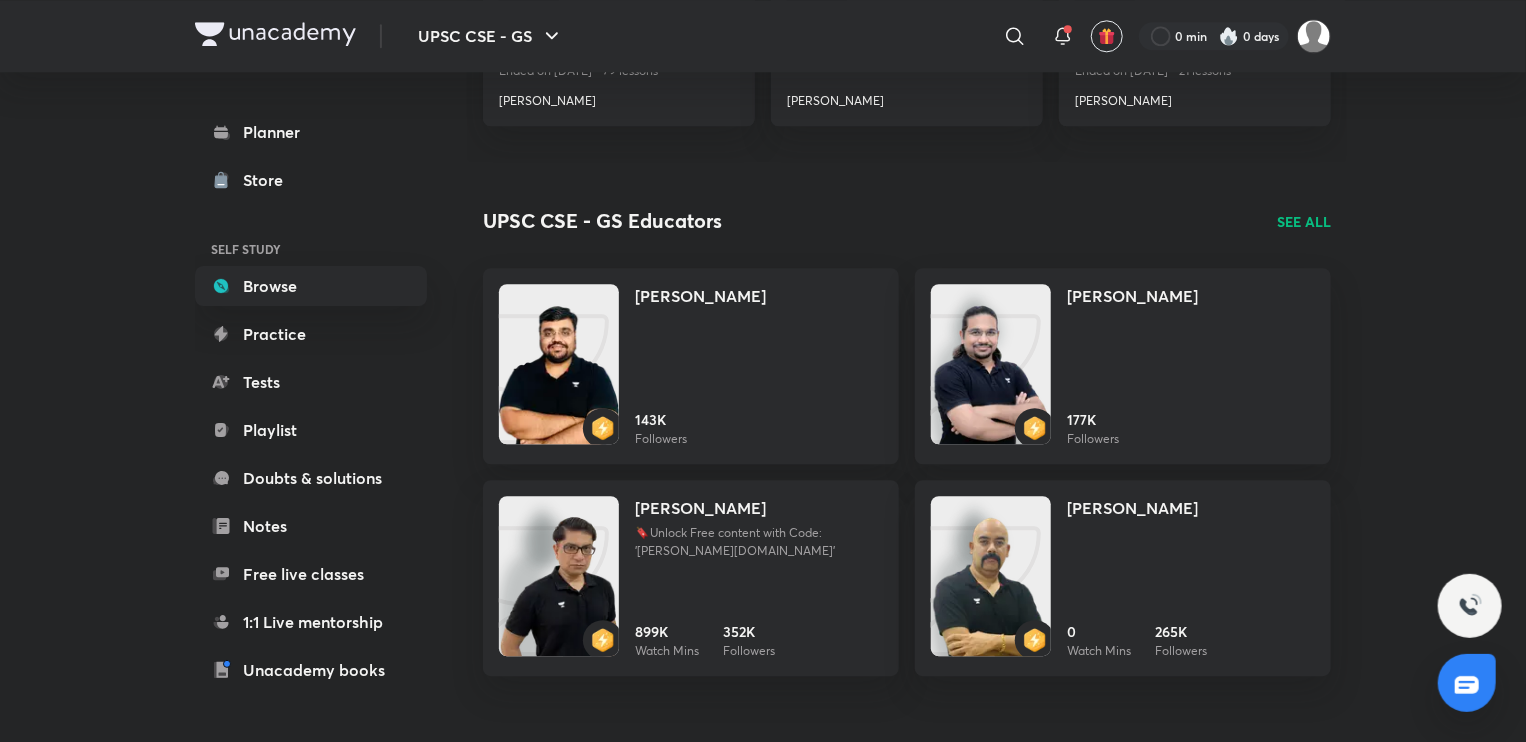 scroll, scrollTop: 2640, scrollLeft: 0, axis: vertical 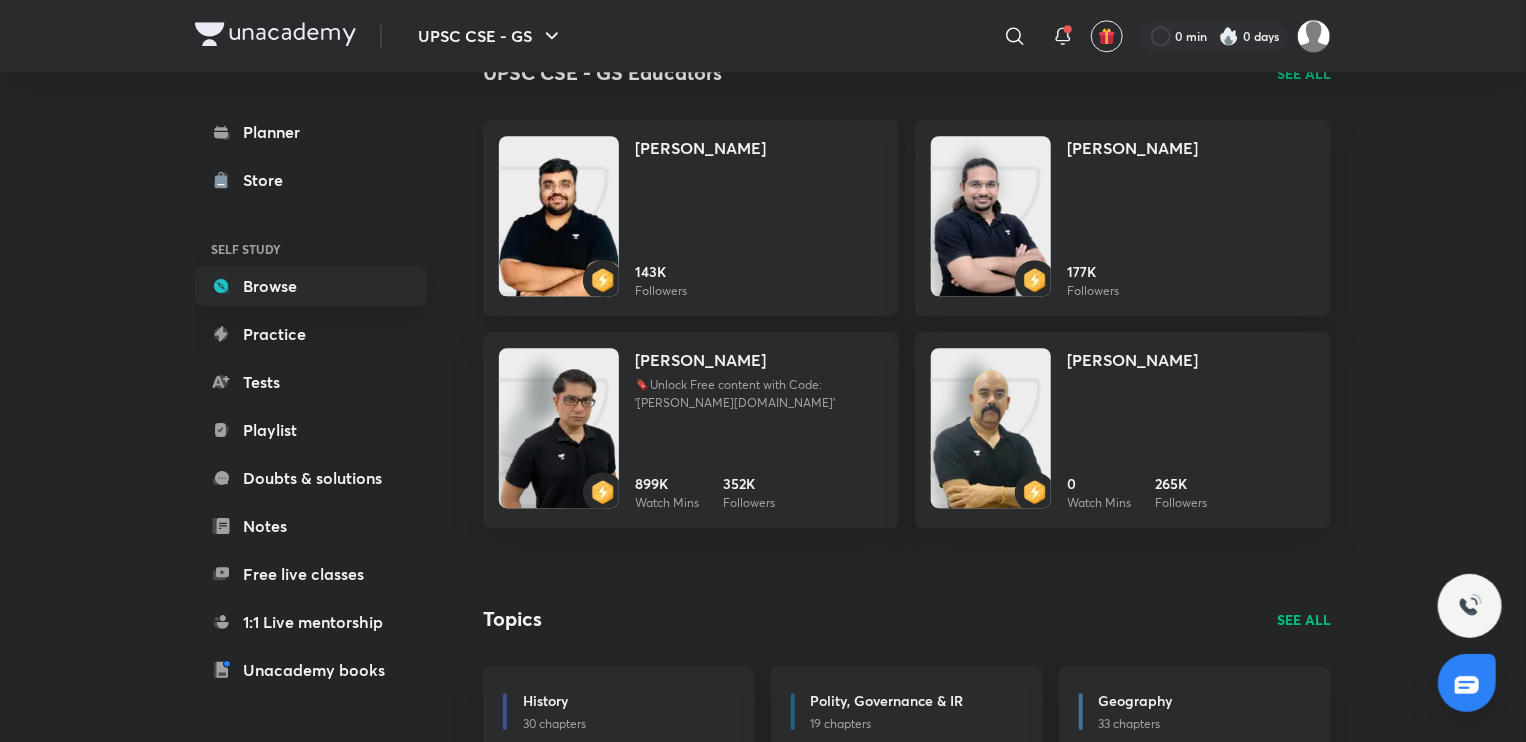 click at bounding box center (559, 236) 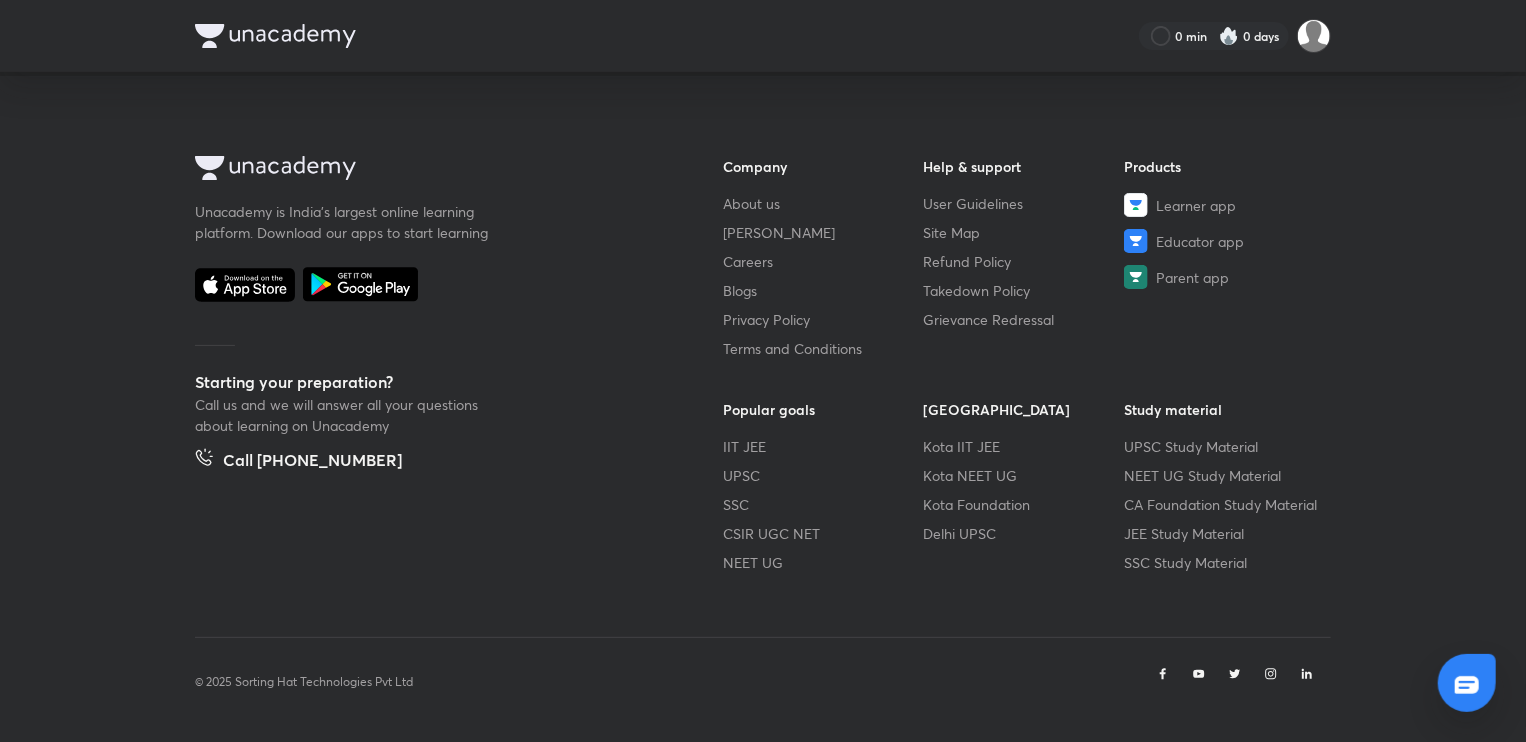 scroll, scrollTop: 0, scrollLeft: 0, axis: both 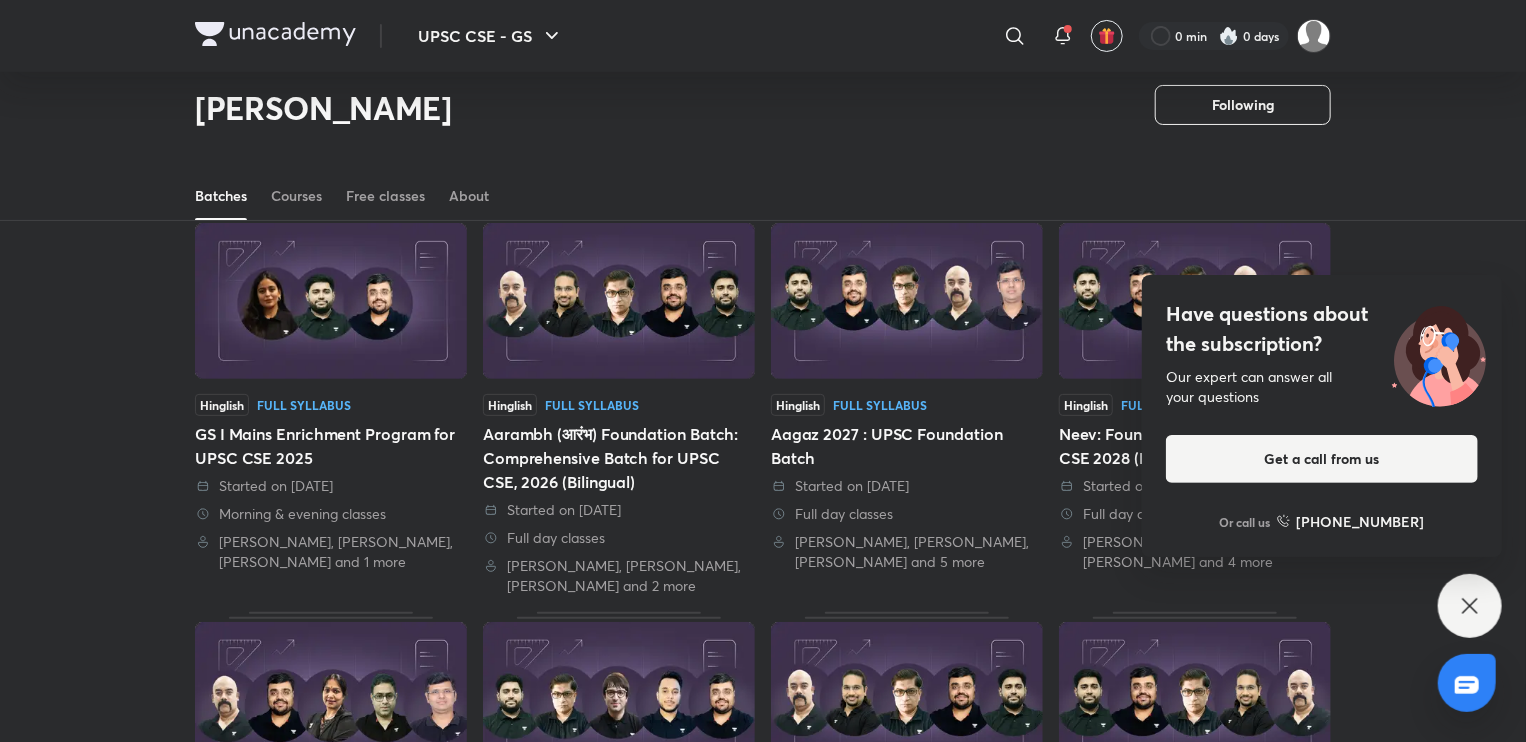 click at bounding box center [619, 301] 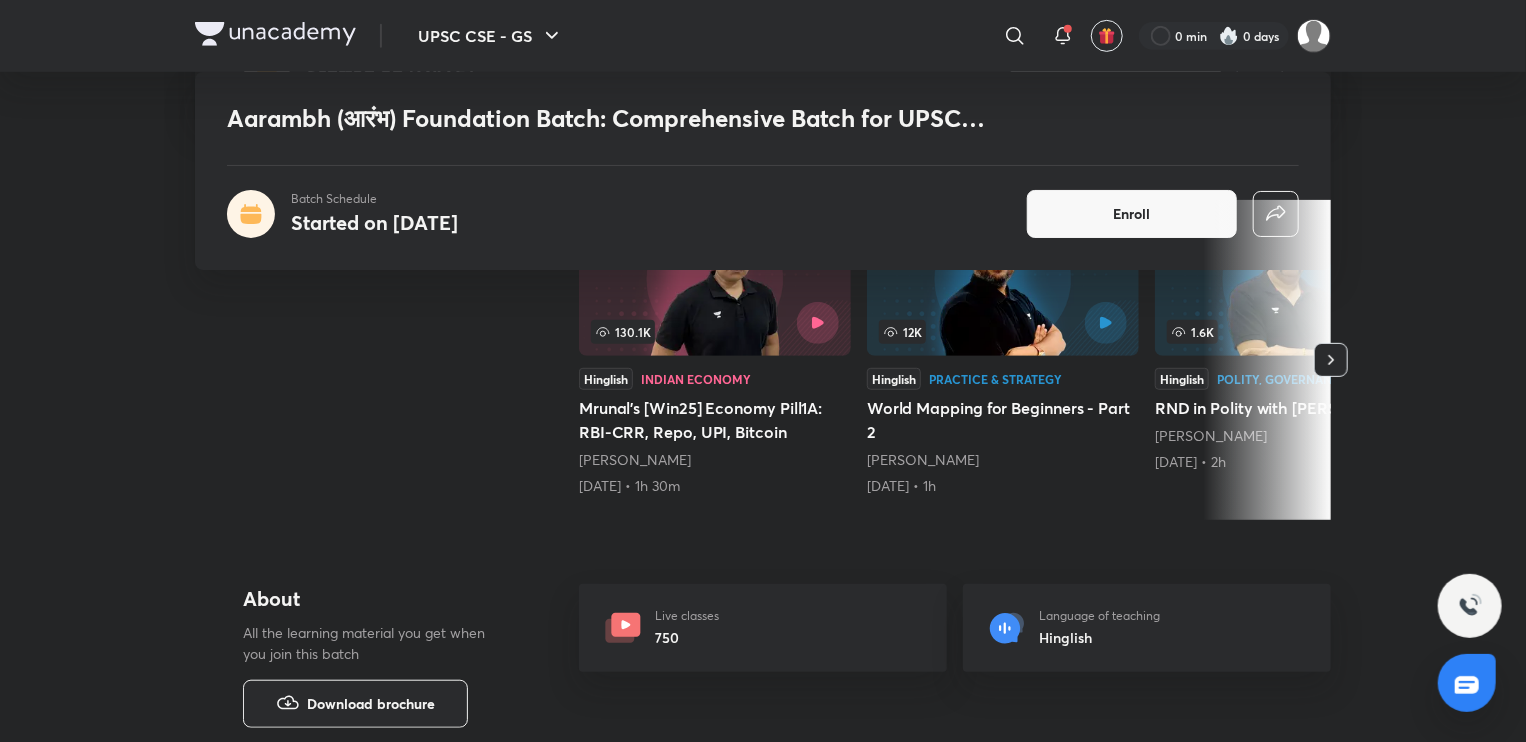 scroll, scrollTop: 456, scrollLeft: 0, axis: vertical 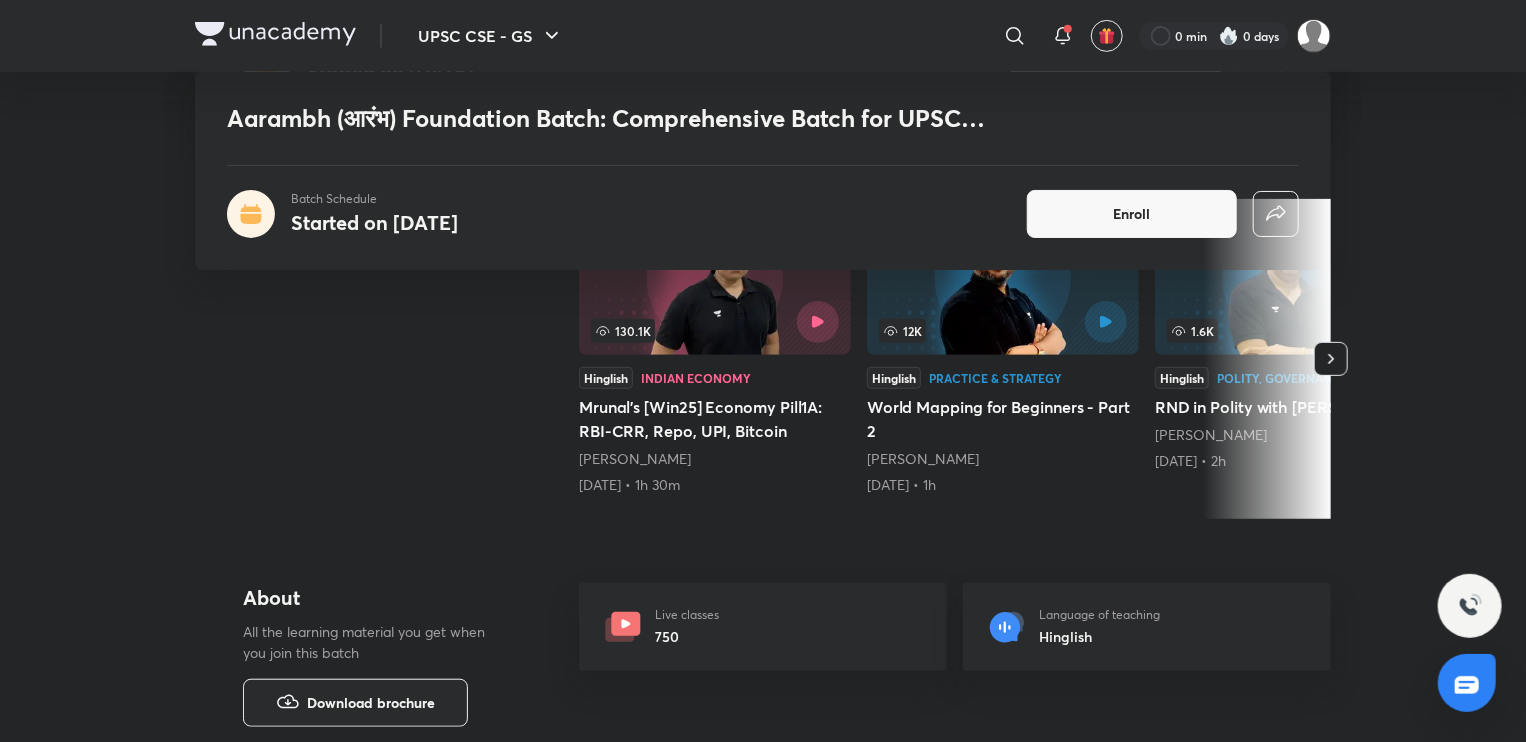 click 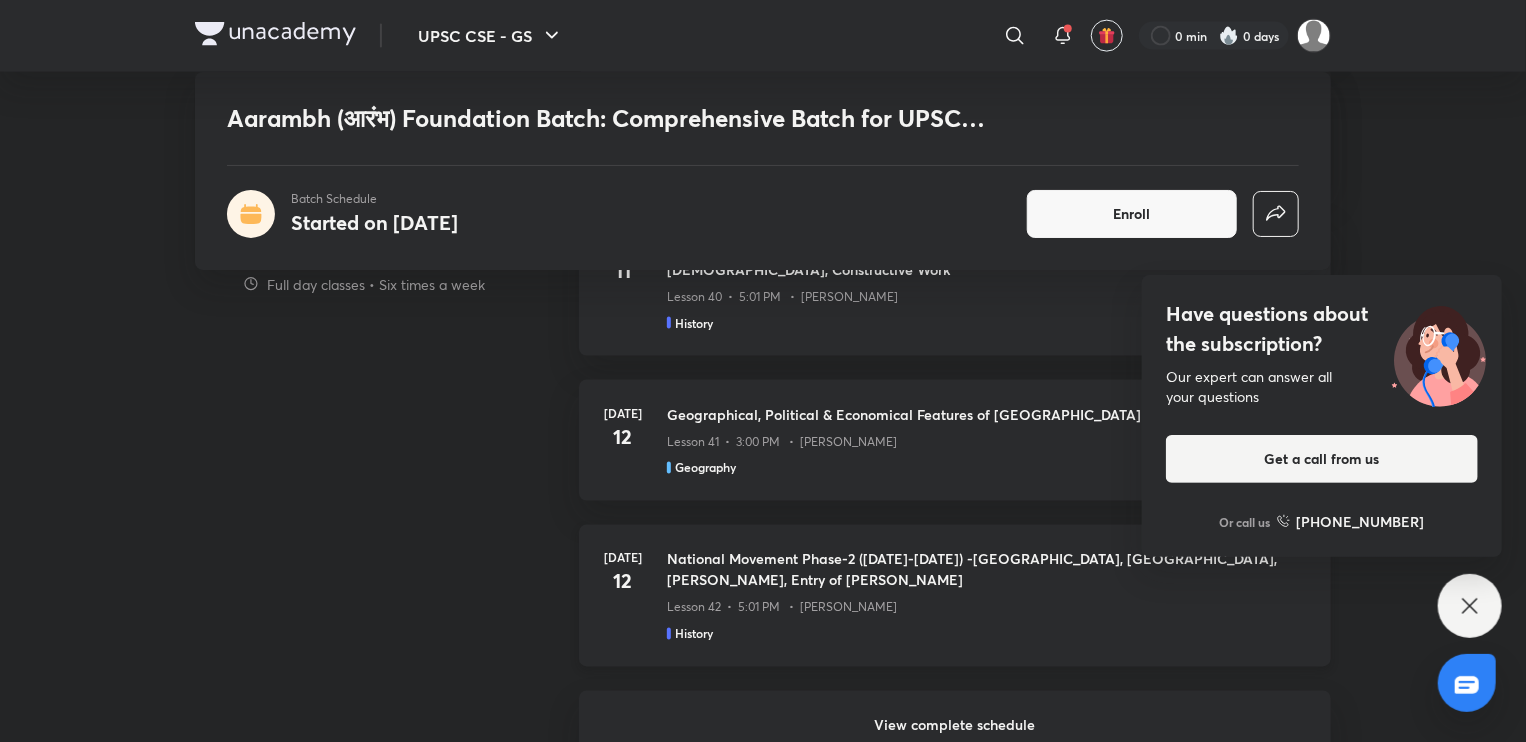 scroll, scrollTop: 1439, scrollLeft: 0, axis: vertical 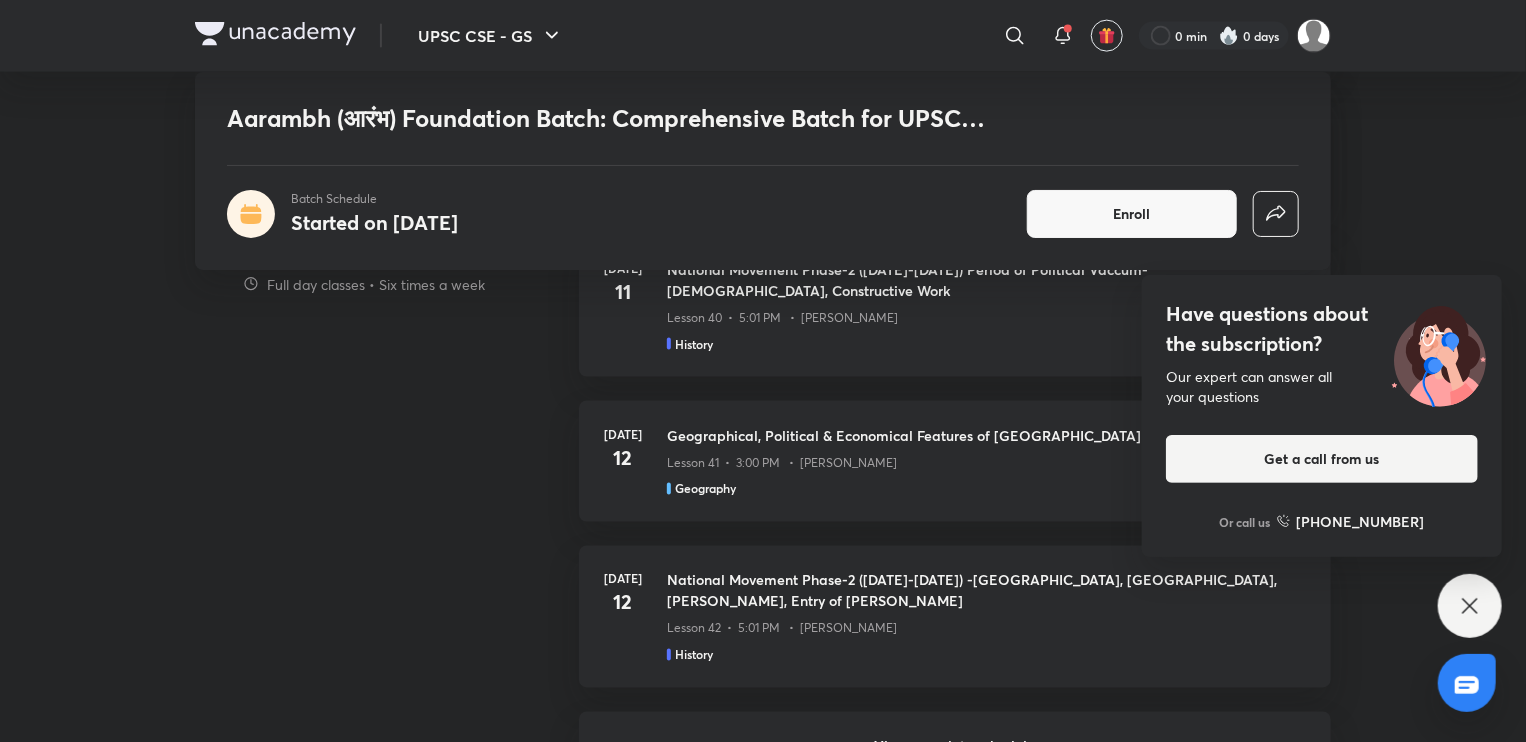 click 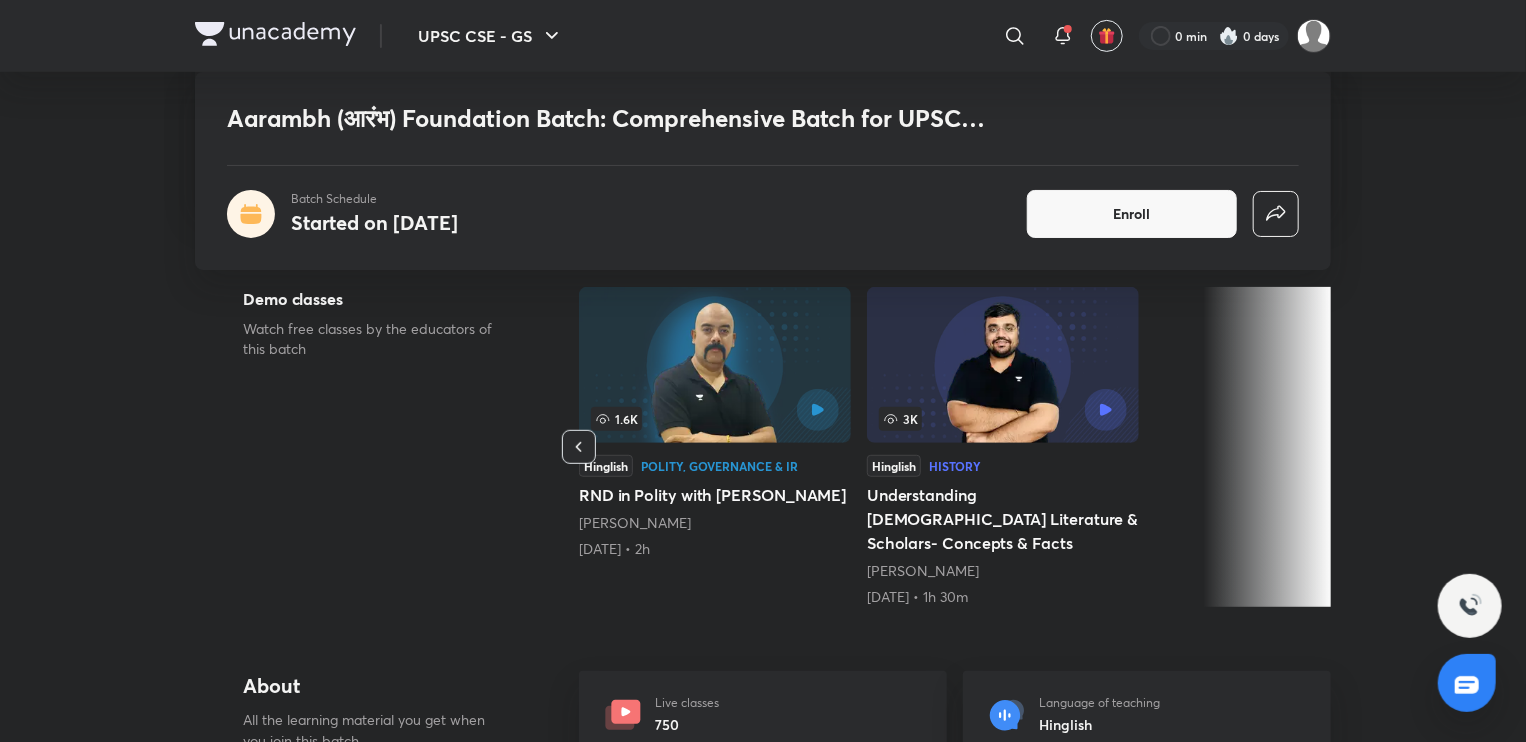 scroll, scrollTop: 368, scrollLeft: 0, axis: vertical 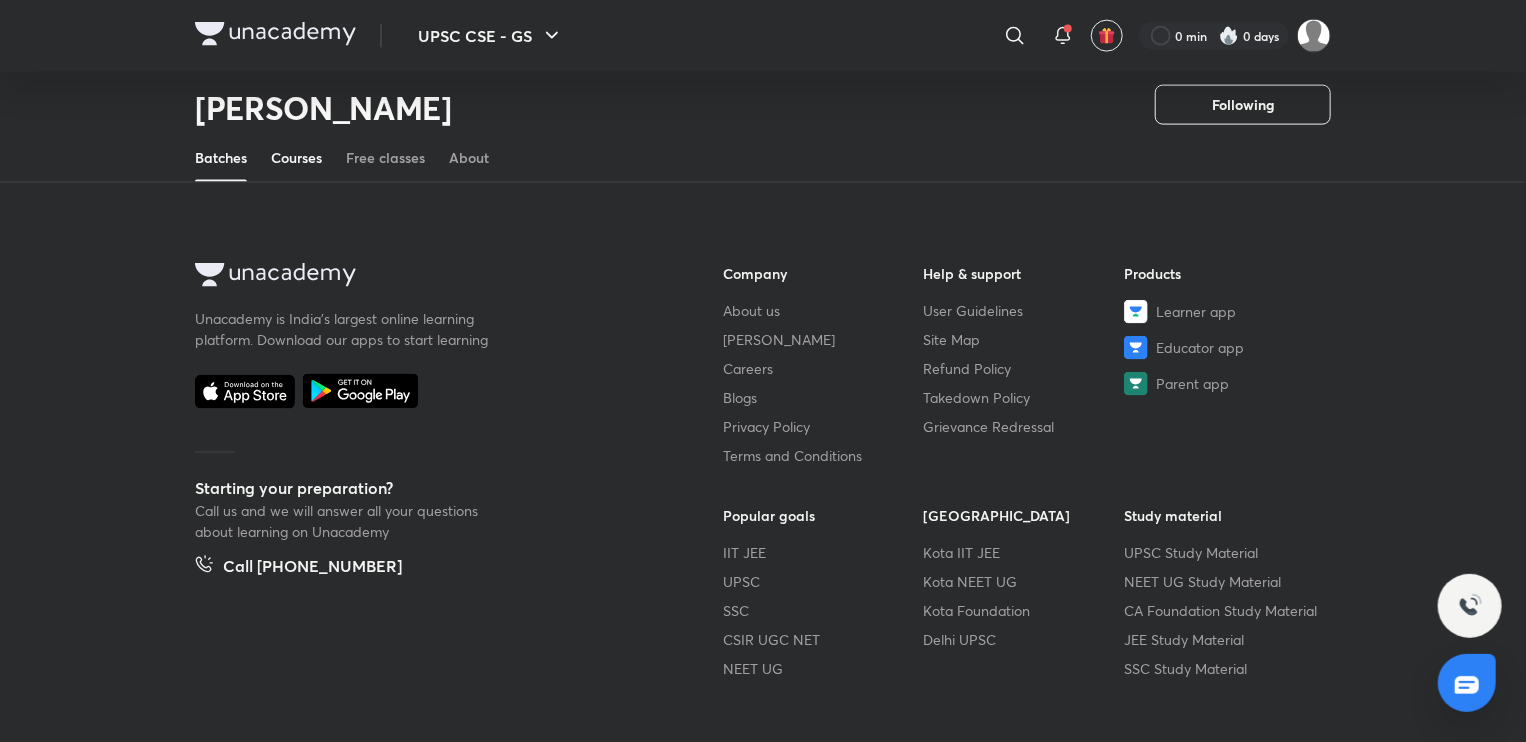 click on "Courses" at bounding box center [296, 158] 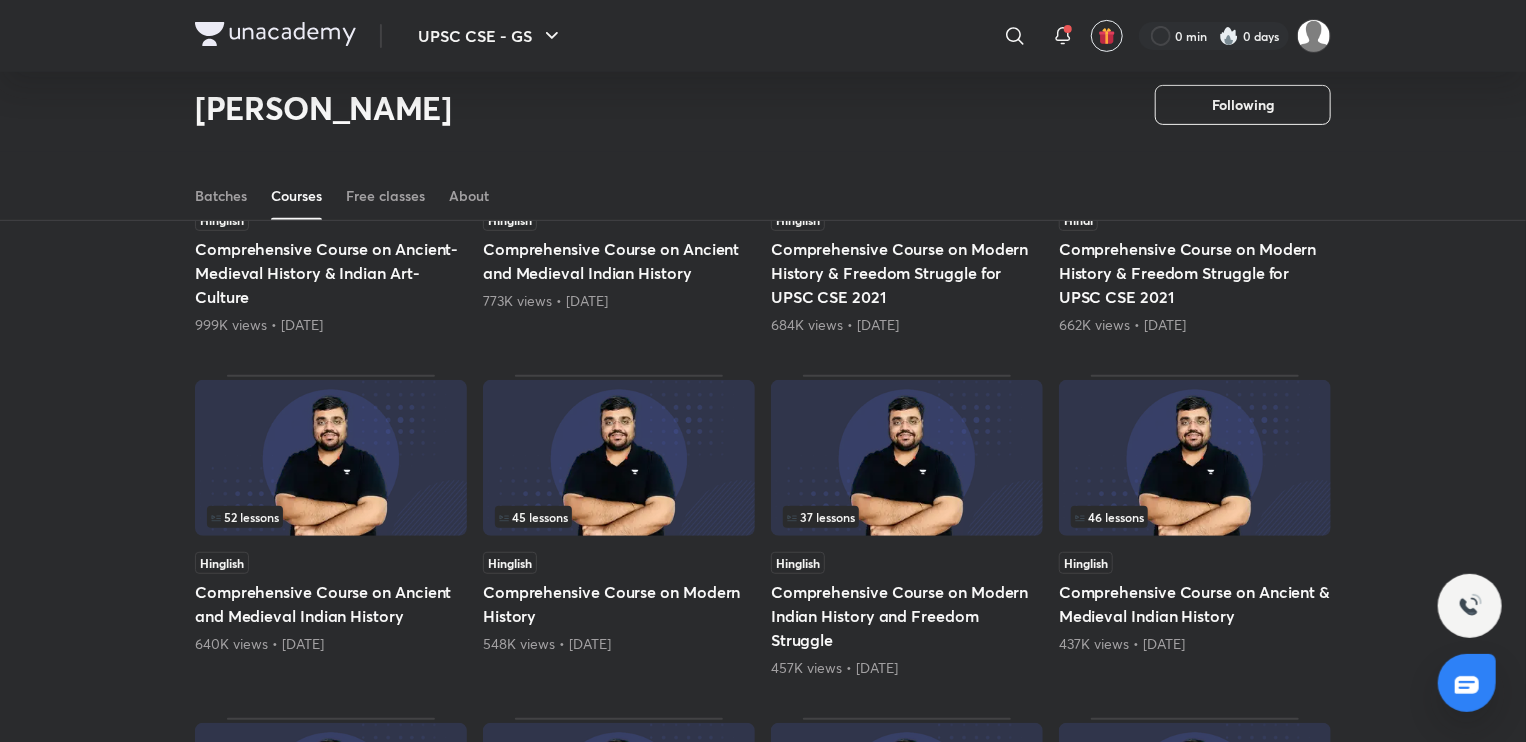 scroll, scrollTop: 347, scrollLeft: 0, axis: vertical 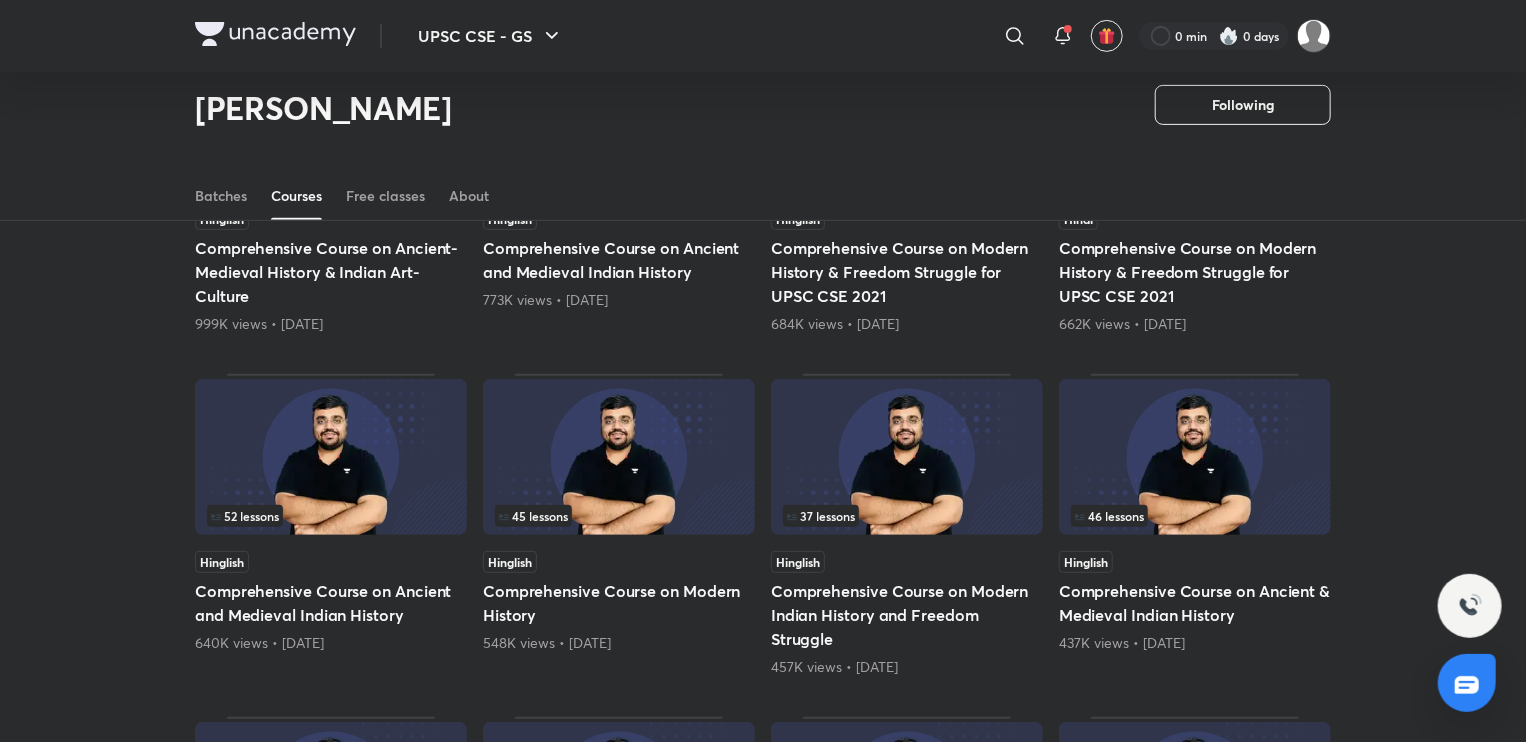 click at bounding box center (619, 457) 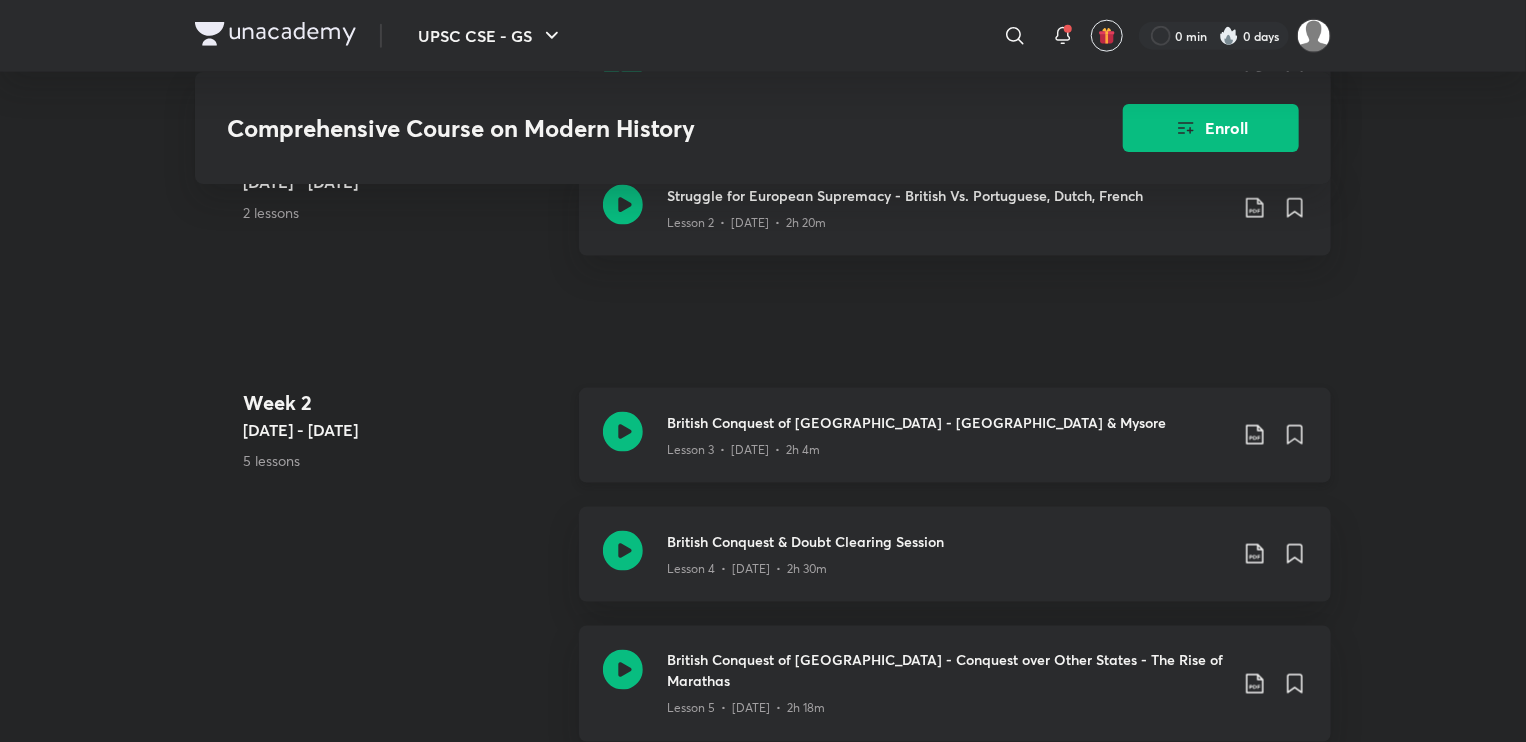 scroll, scrollTop: 1272, scrollLeft: 0, axis: vertical 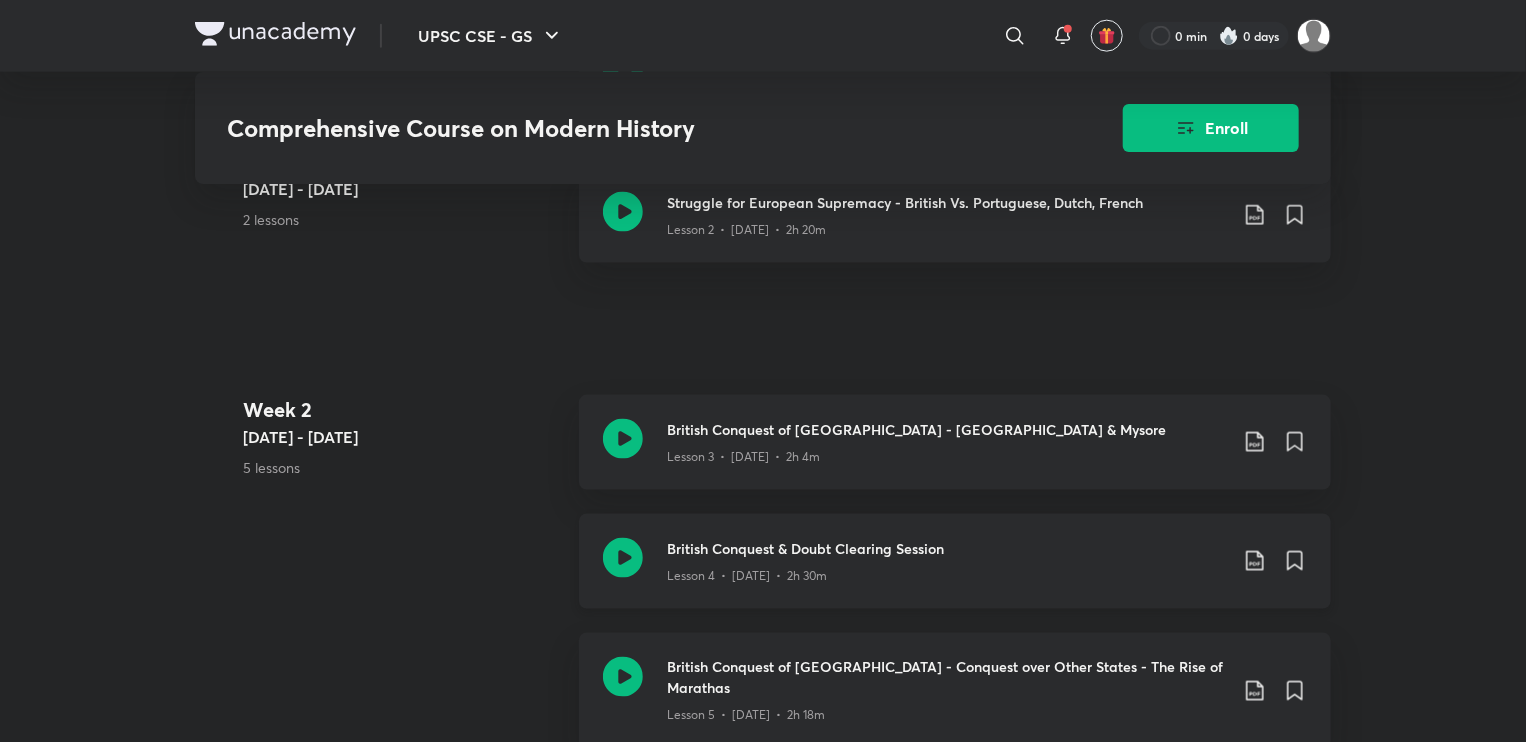click 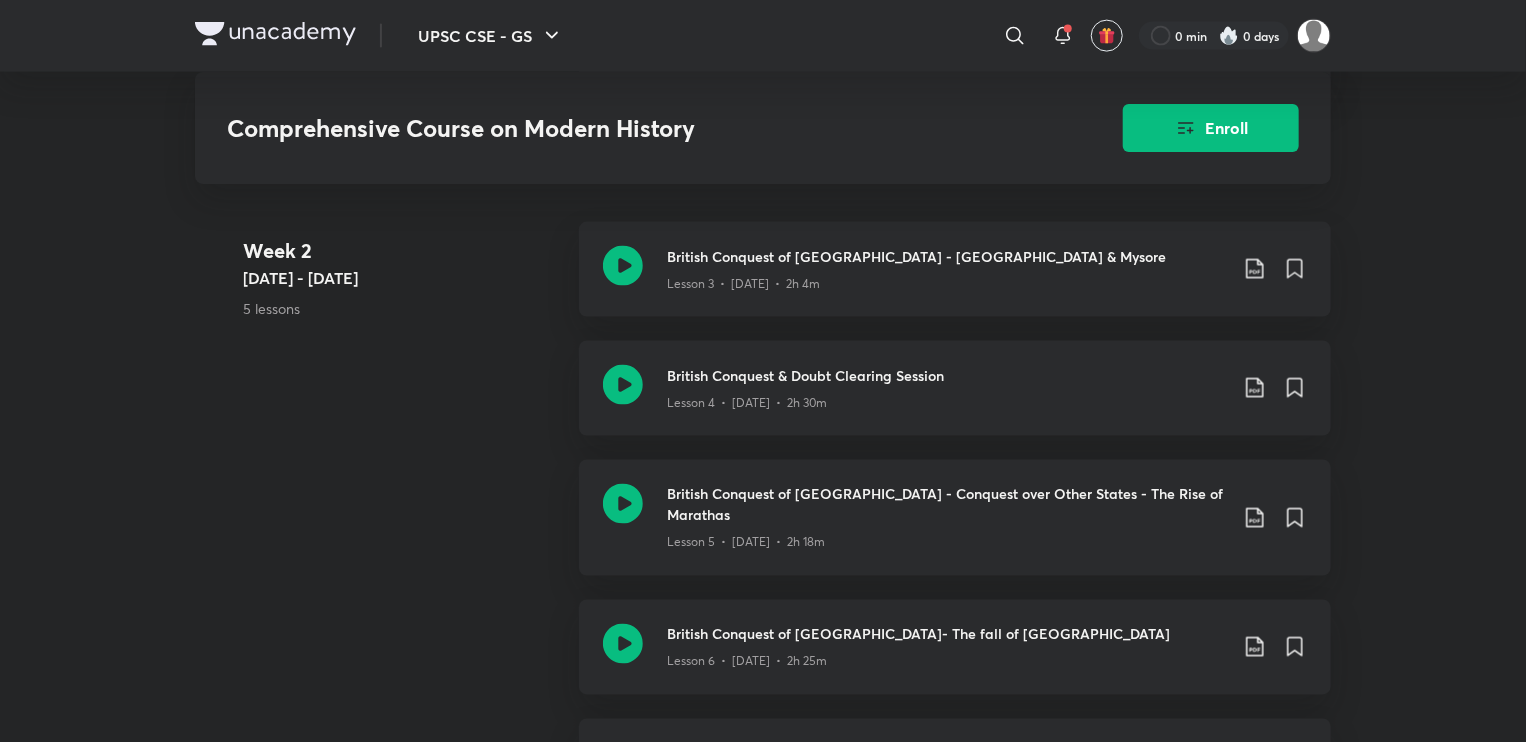scroll, scrollTop: 1444, scrollLeft: 0, axis: vertical 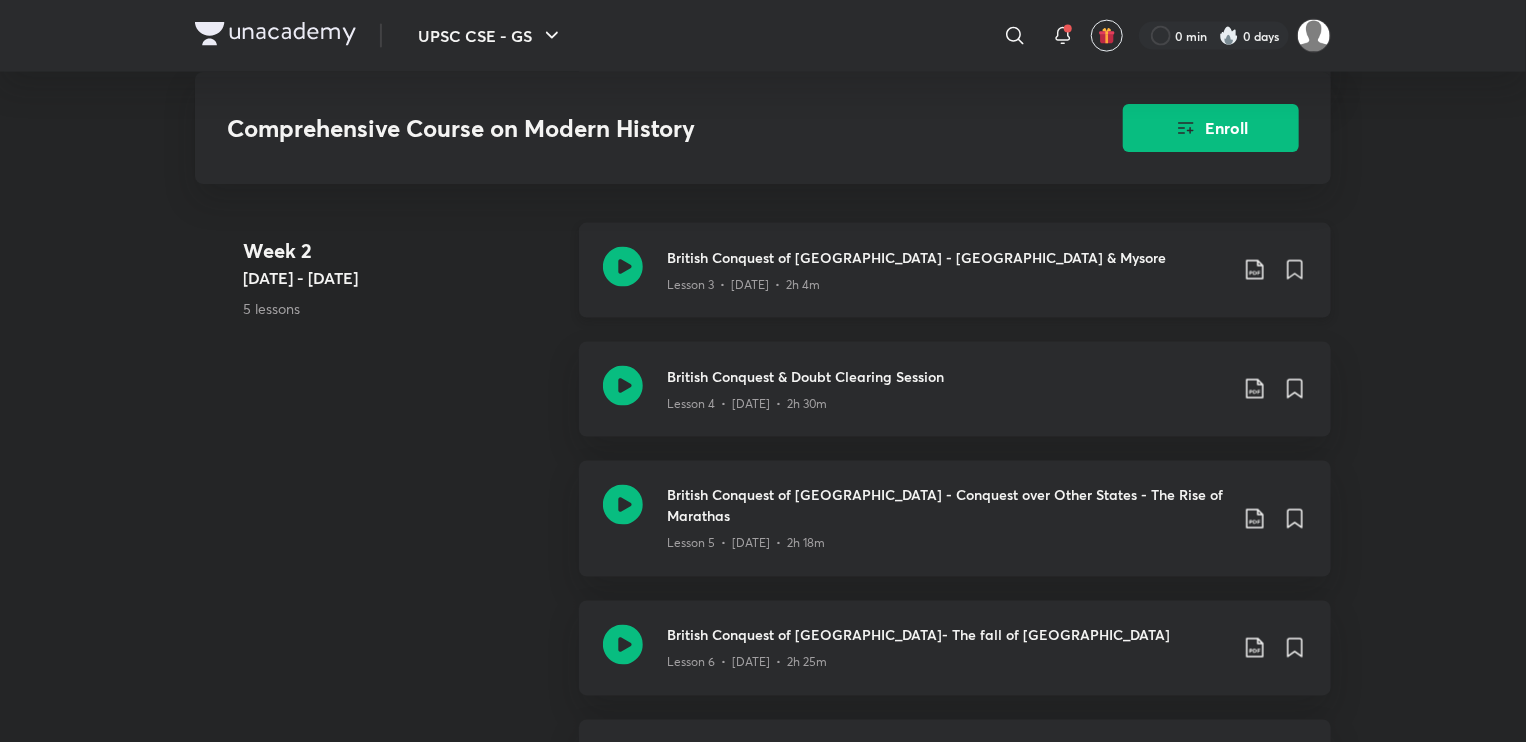 click 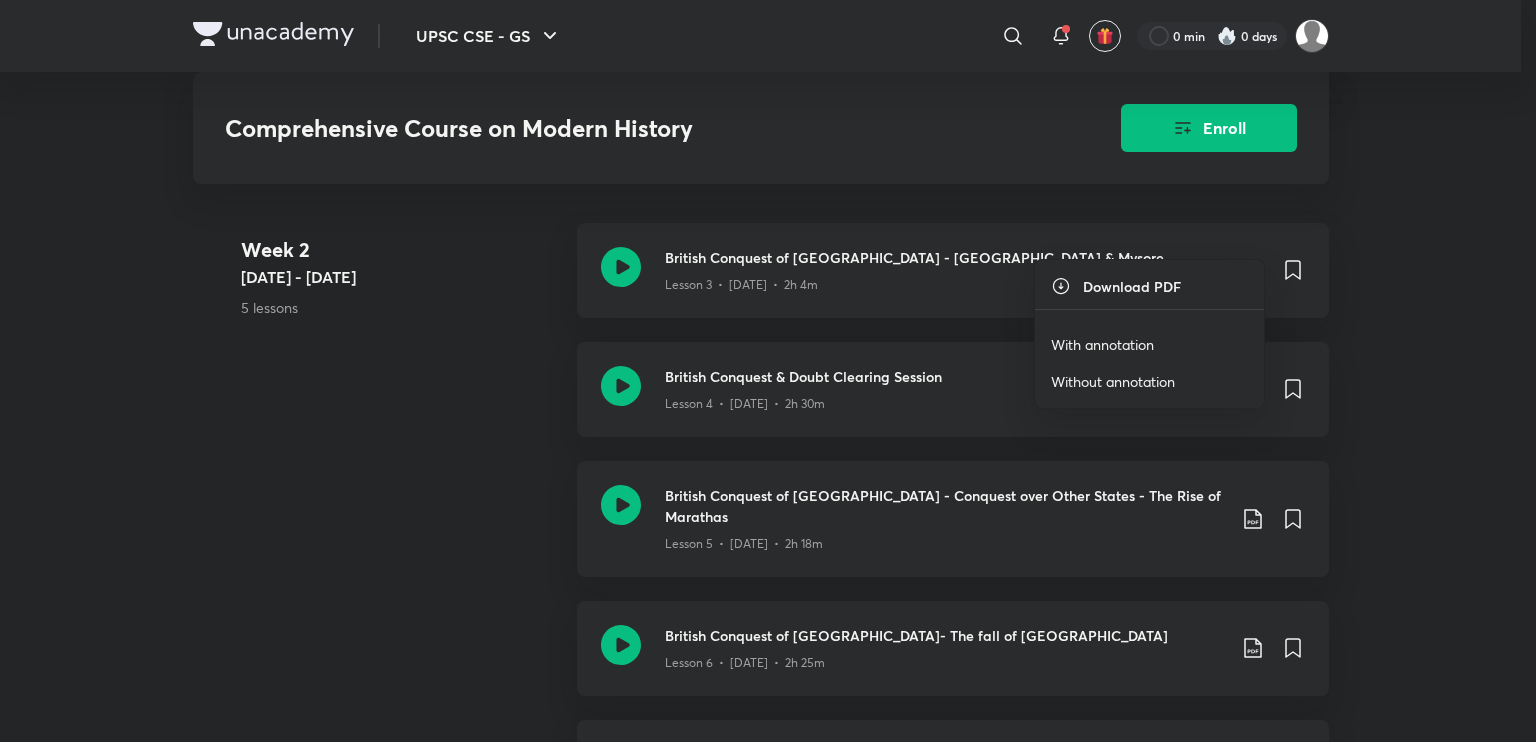 click on "Without annotation" at bounding box center (1113, 381) 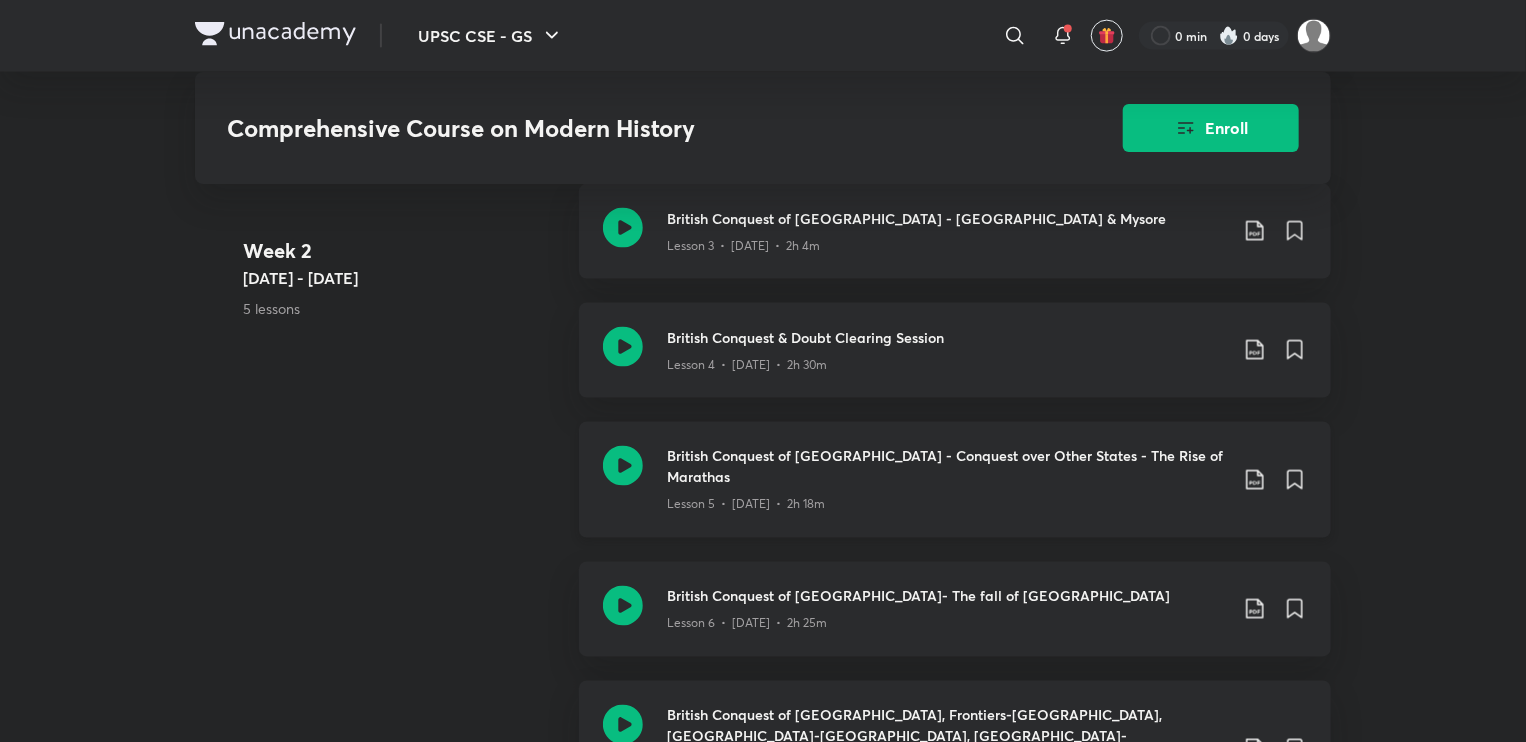 scroll, scrollTop: 1482, scrollLeft: 0, axis: vertical 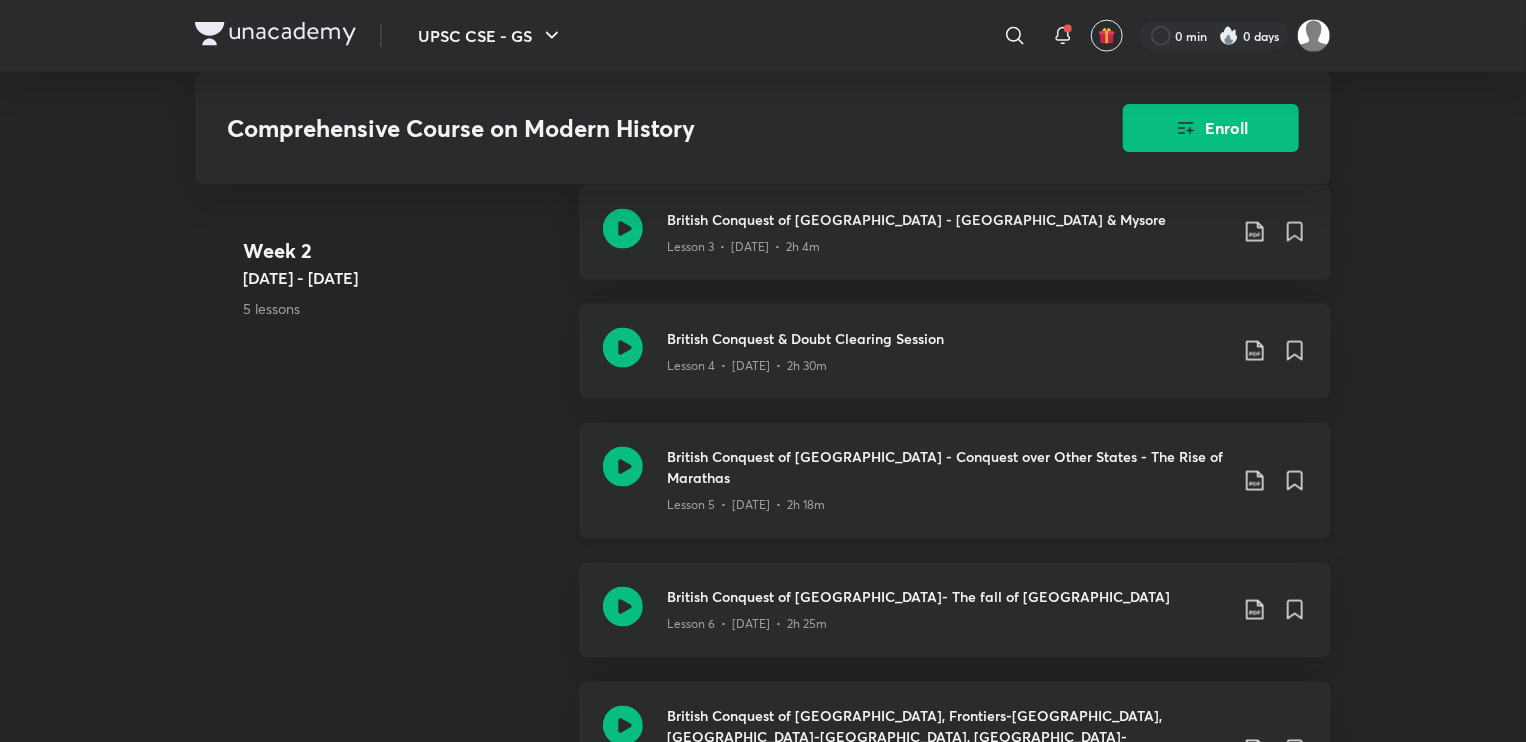 click 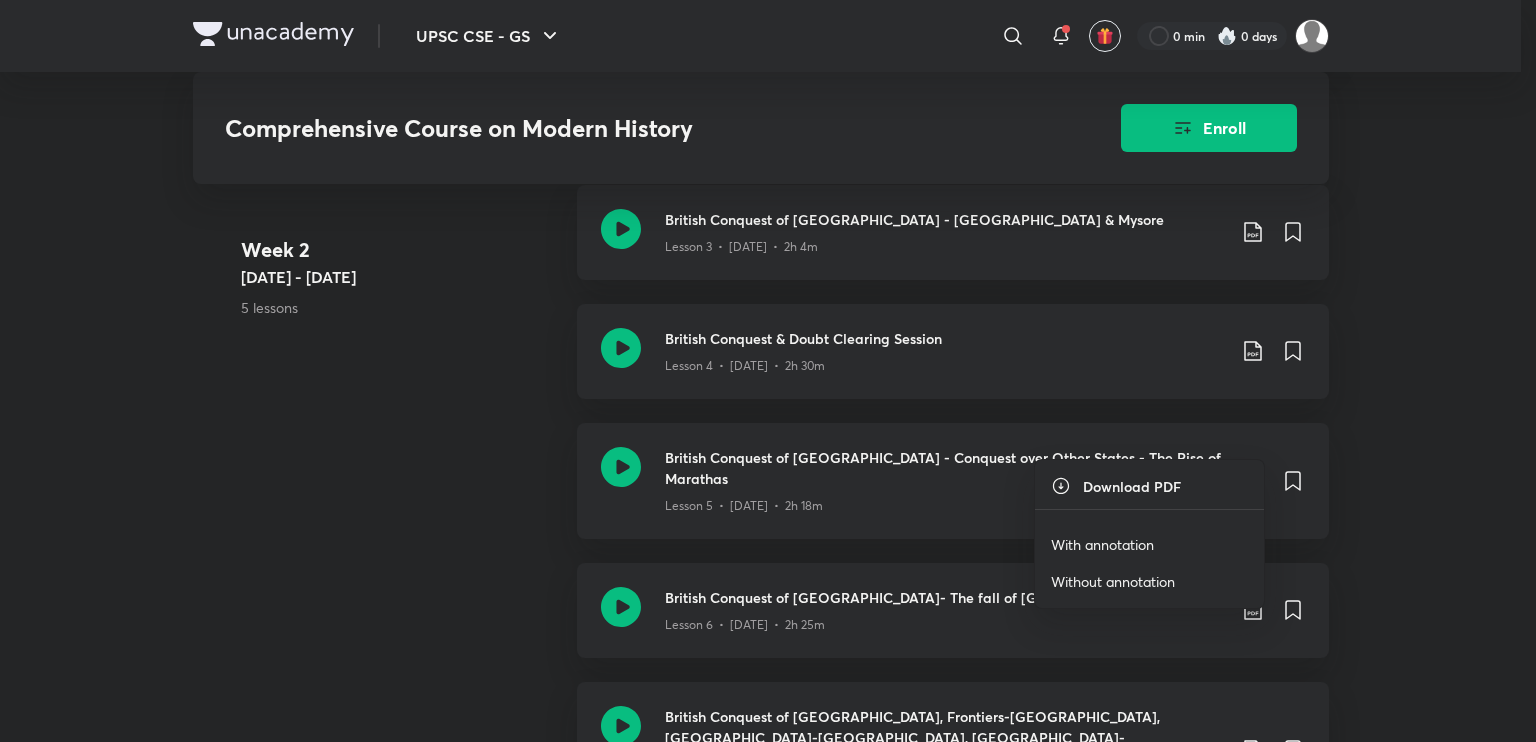 click on "Without annotation" at bounding box center (1113, 581) 